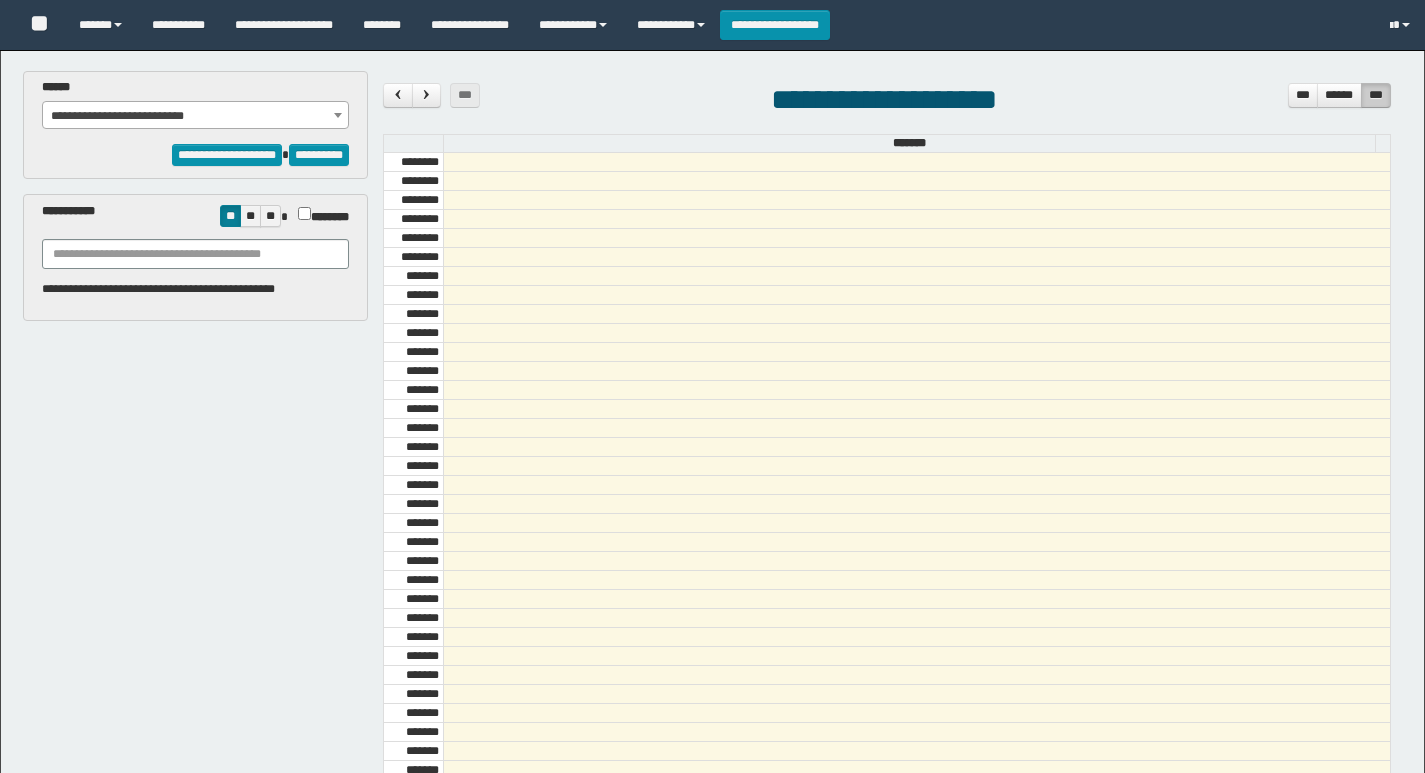 select on "******" 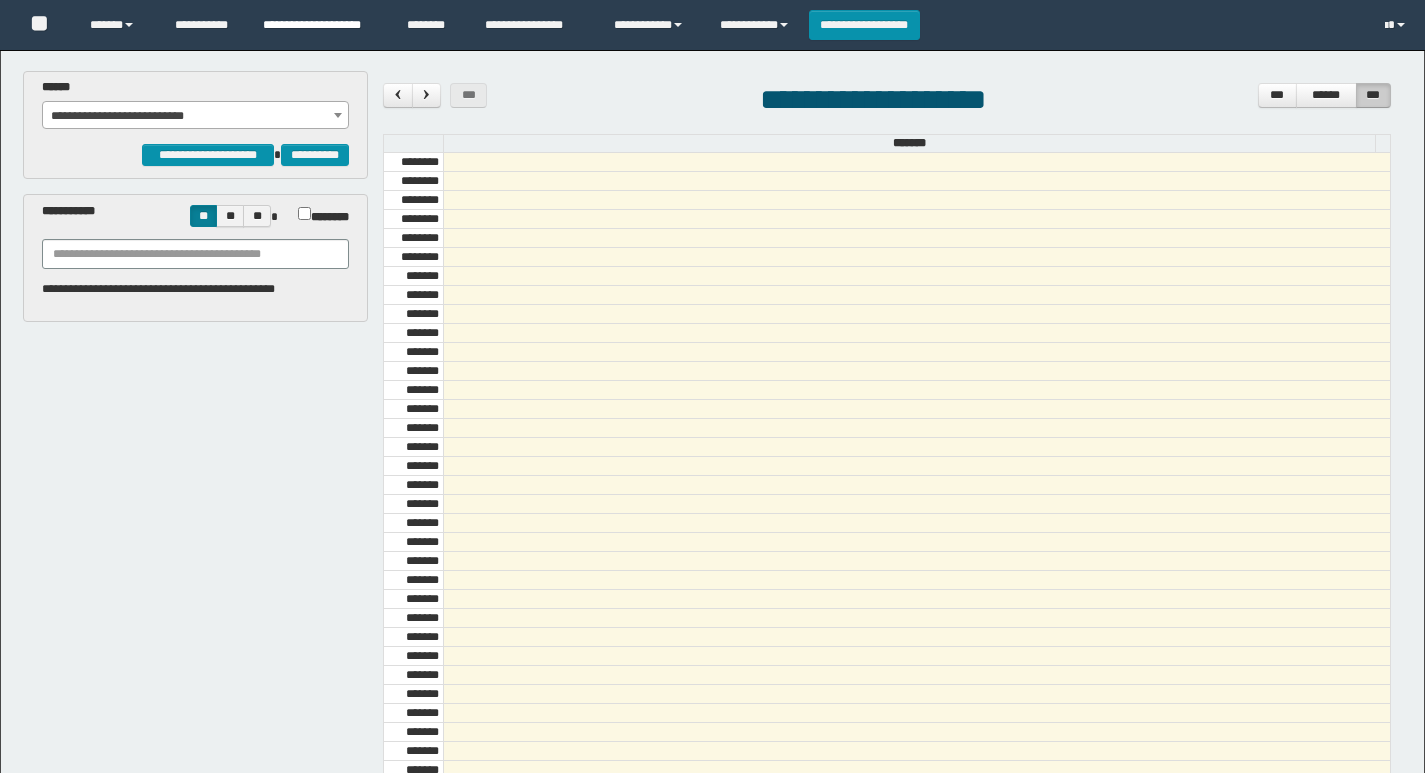 scroll, scrollTop: 0, scrollLeft: 0, axis: both 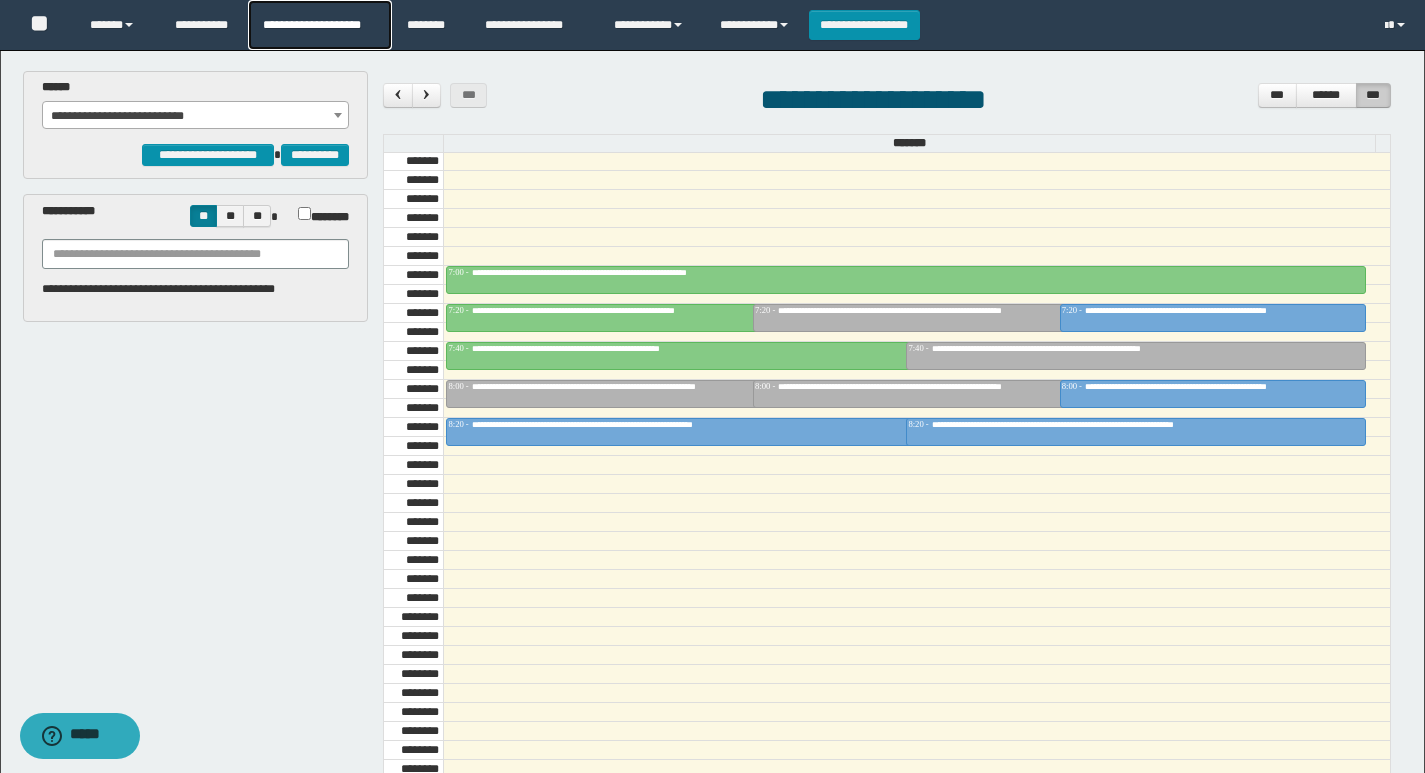 click on "**********" at bounding box center [319, 25] 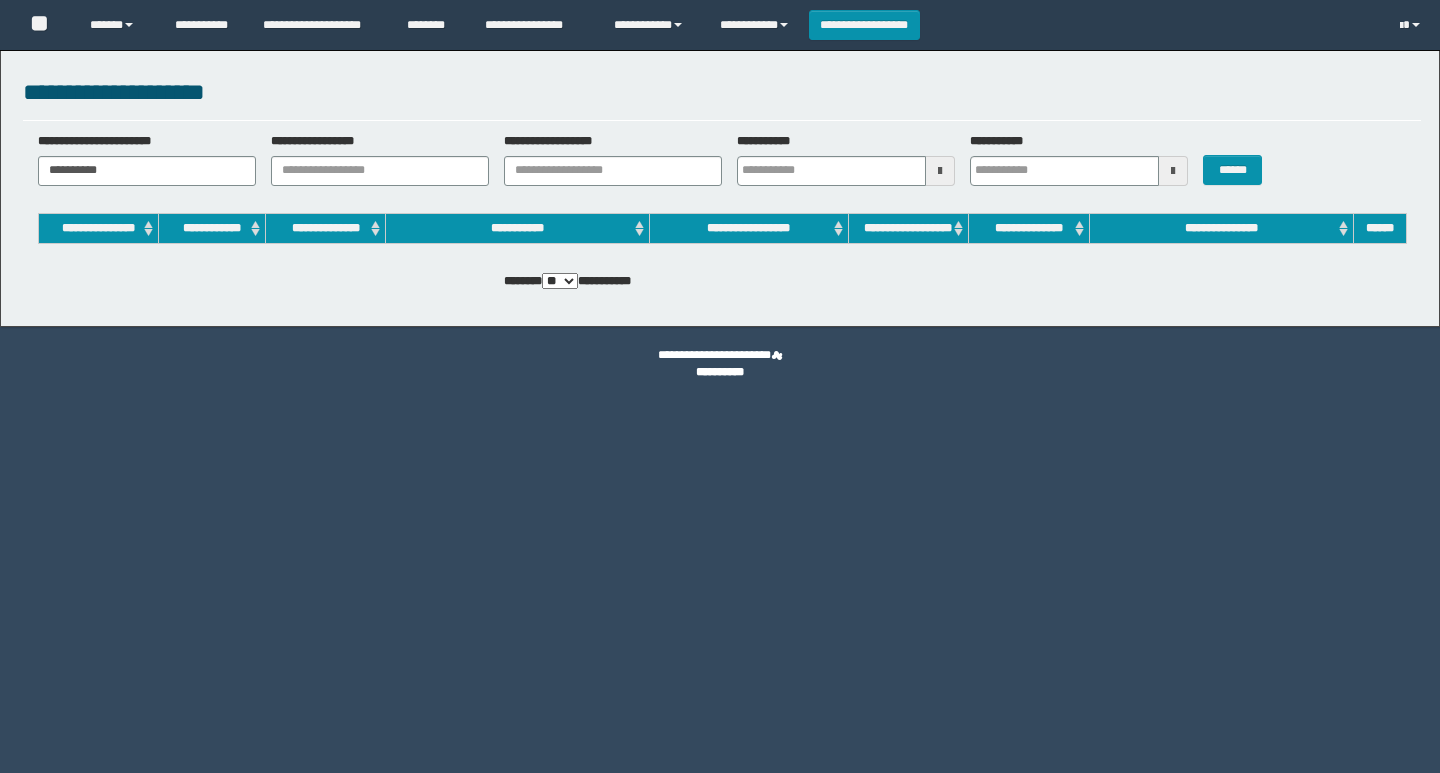 scroll, scrollTop: 0, scrollLeft: 0, axis: both 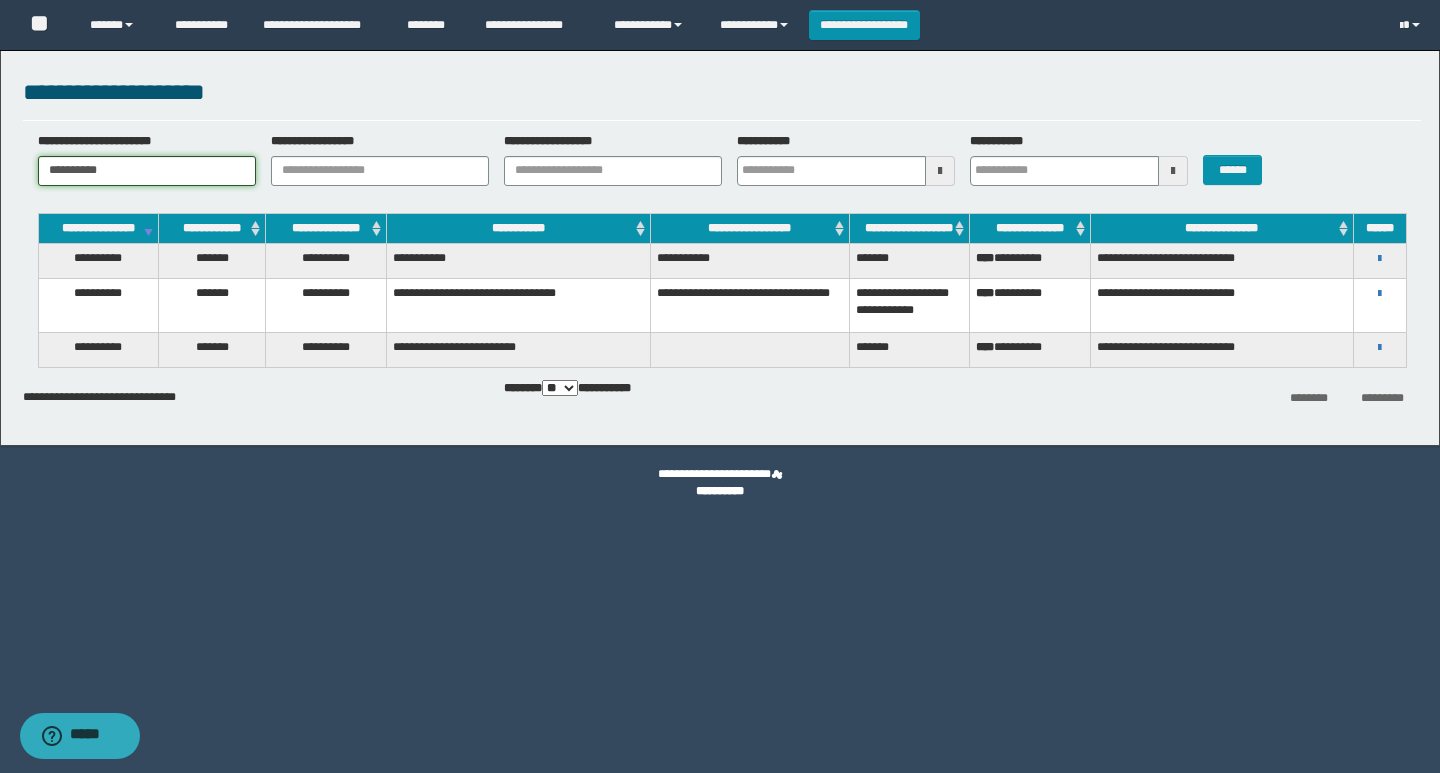 drag, startPoint x: 162, startPoint y: 167, endPoint x: 20, endPoint y: 166, distance: 142.00352 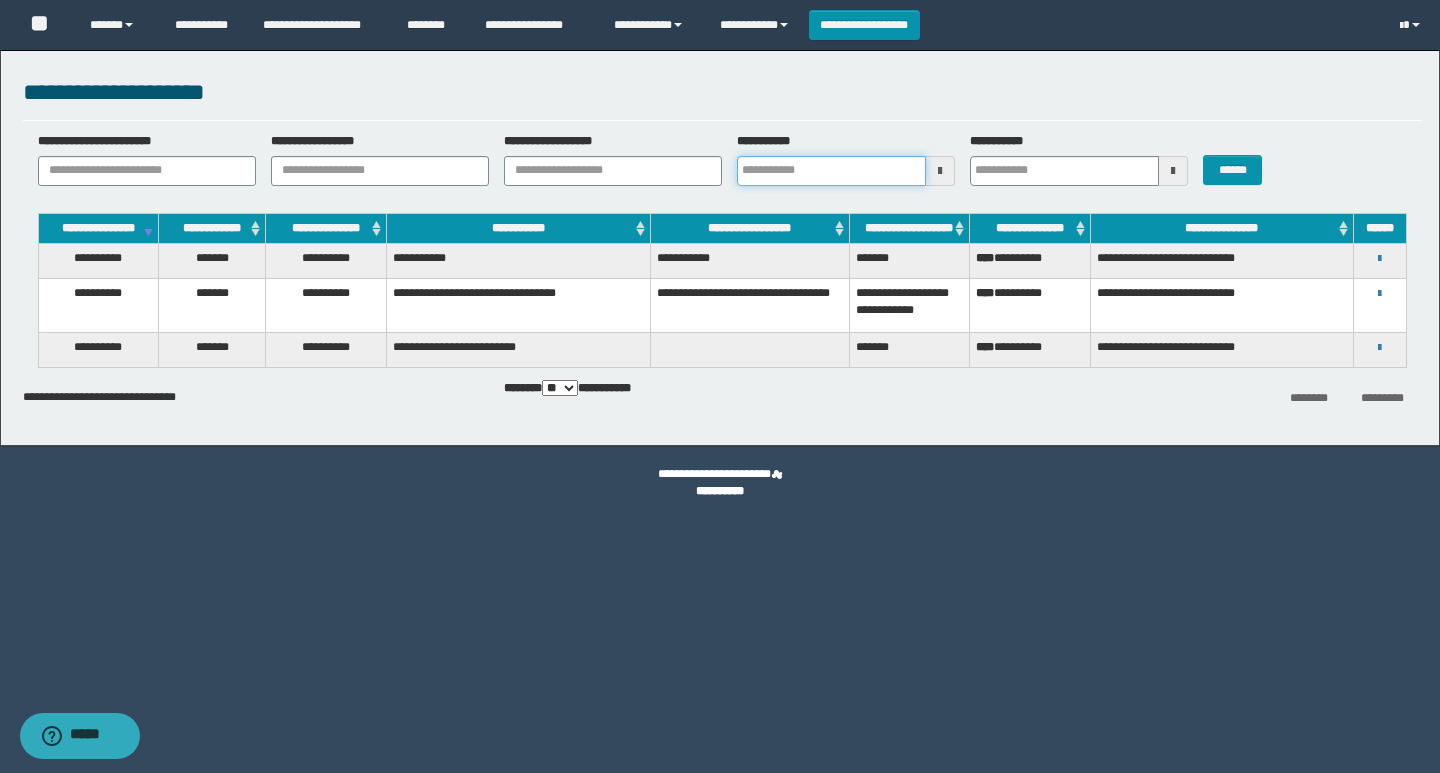 click on "**********" at bounding box center [831, 171] 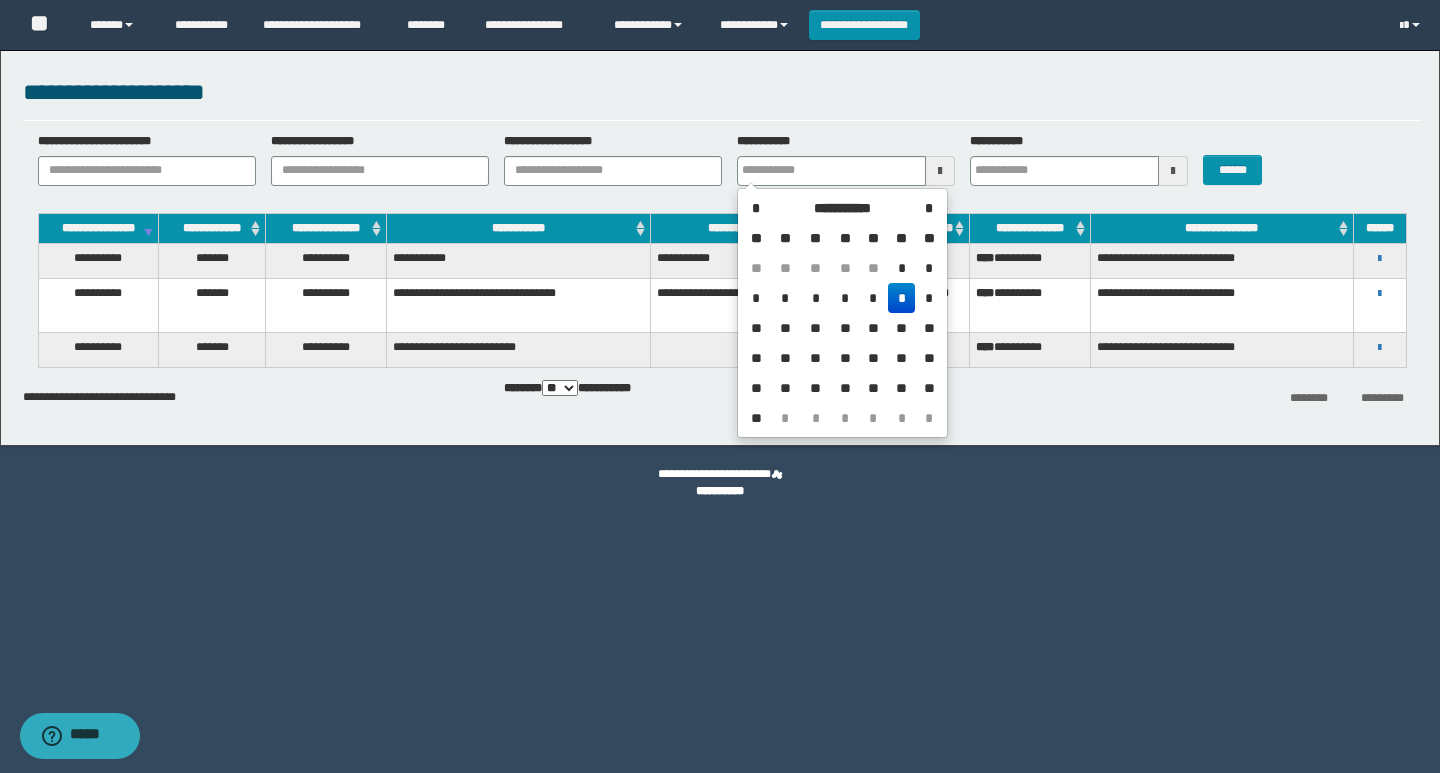 click on "*" at bounding box center [902, 298] 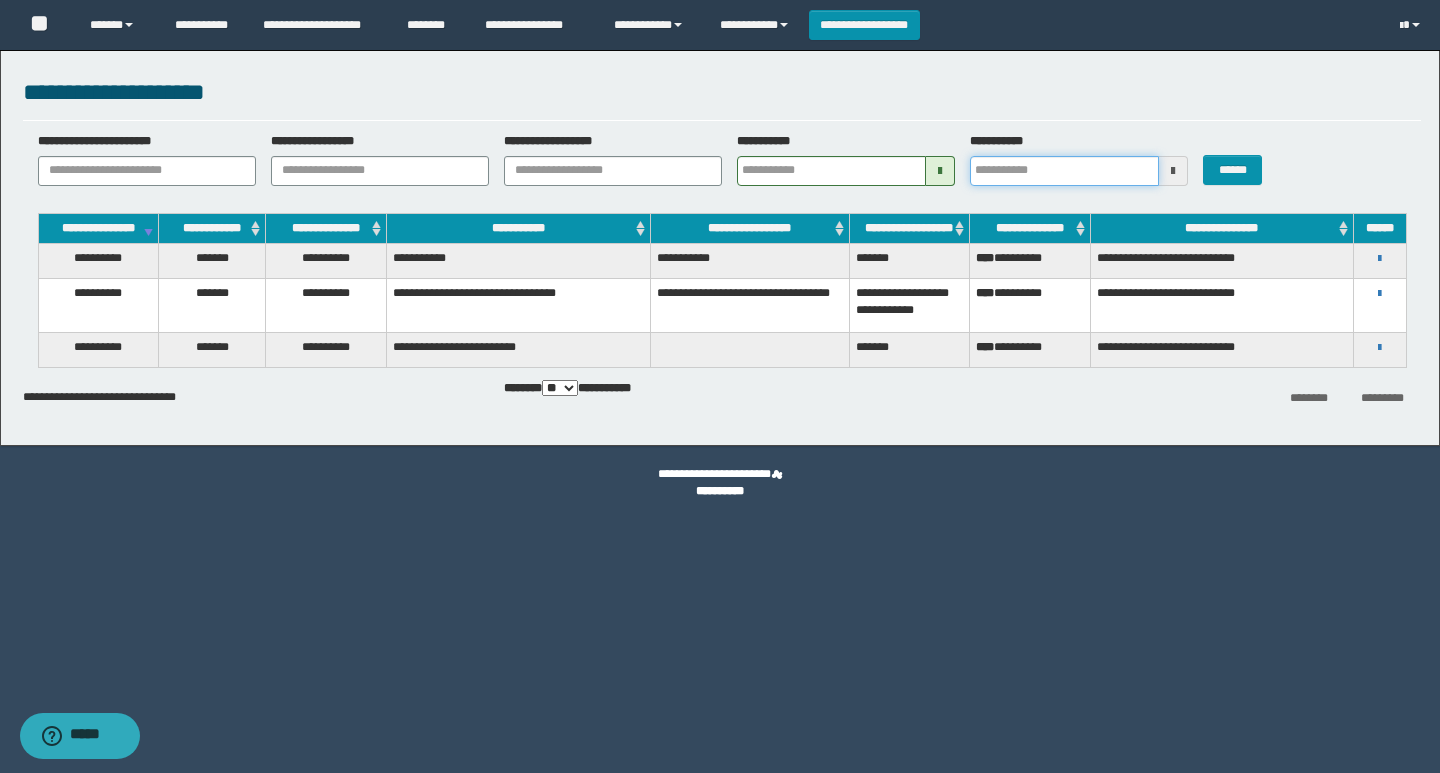 click on "**********" at bounding box center (1064, 171) 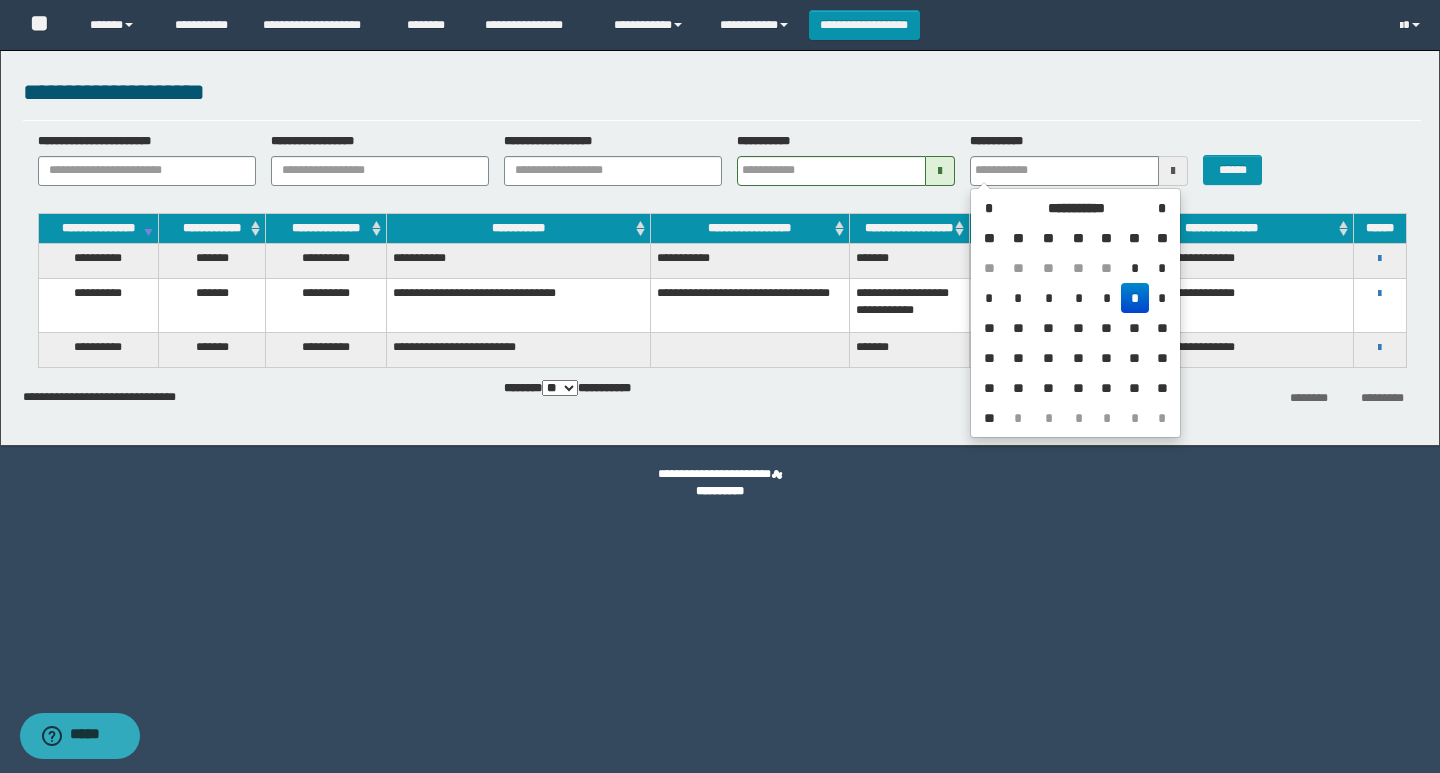 click on "*" at bounding box center [1135, 298] 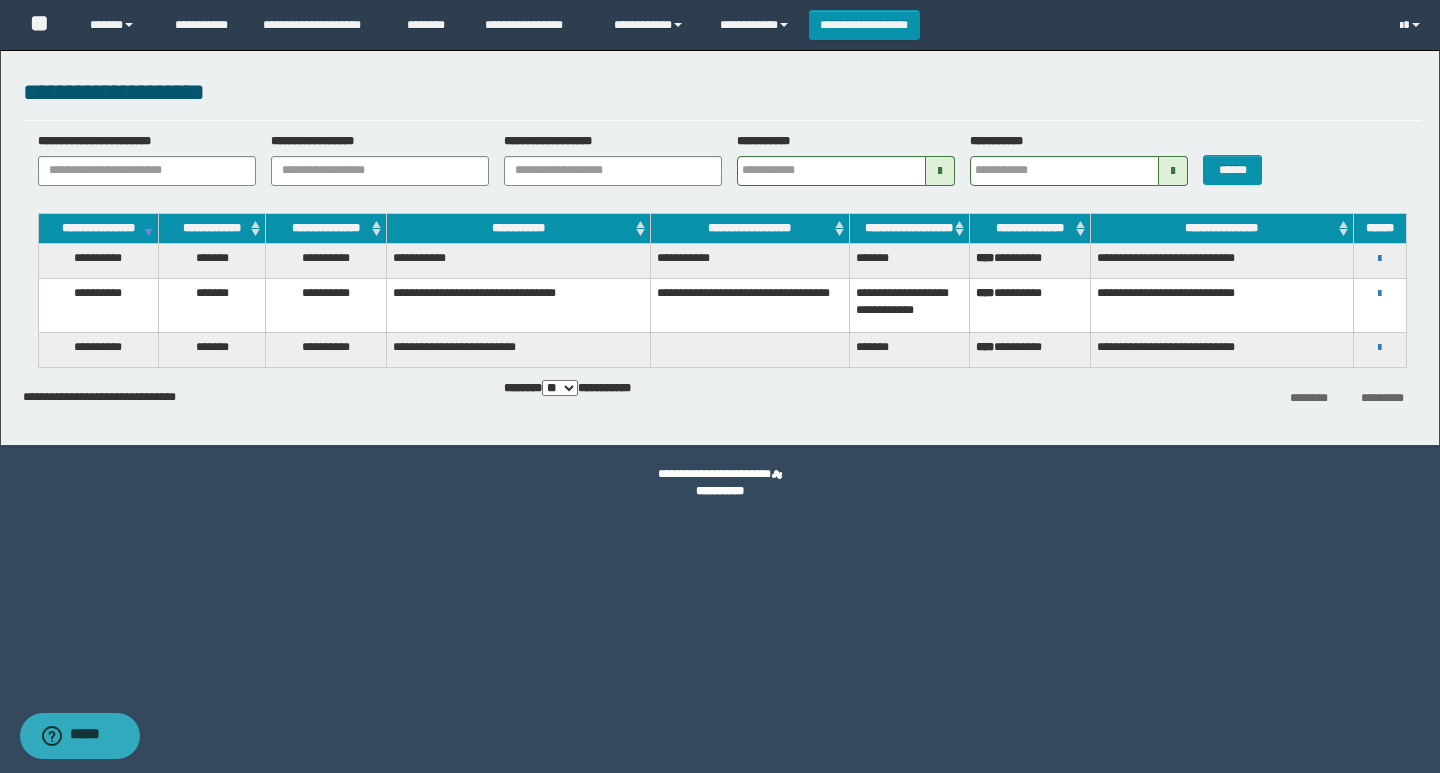 click on "******" at bounding box center [1246, 159] 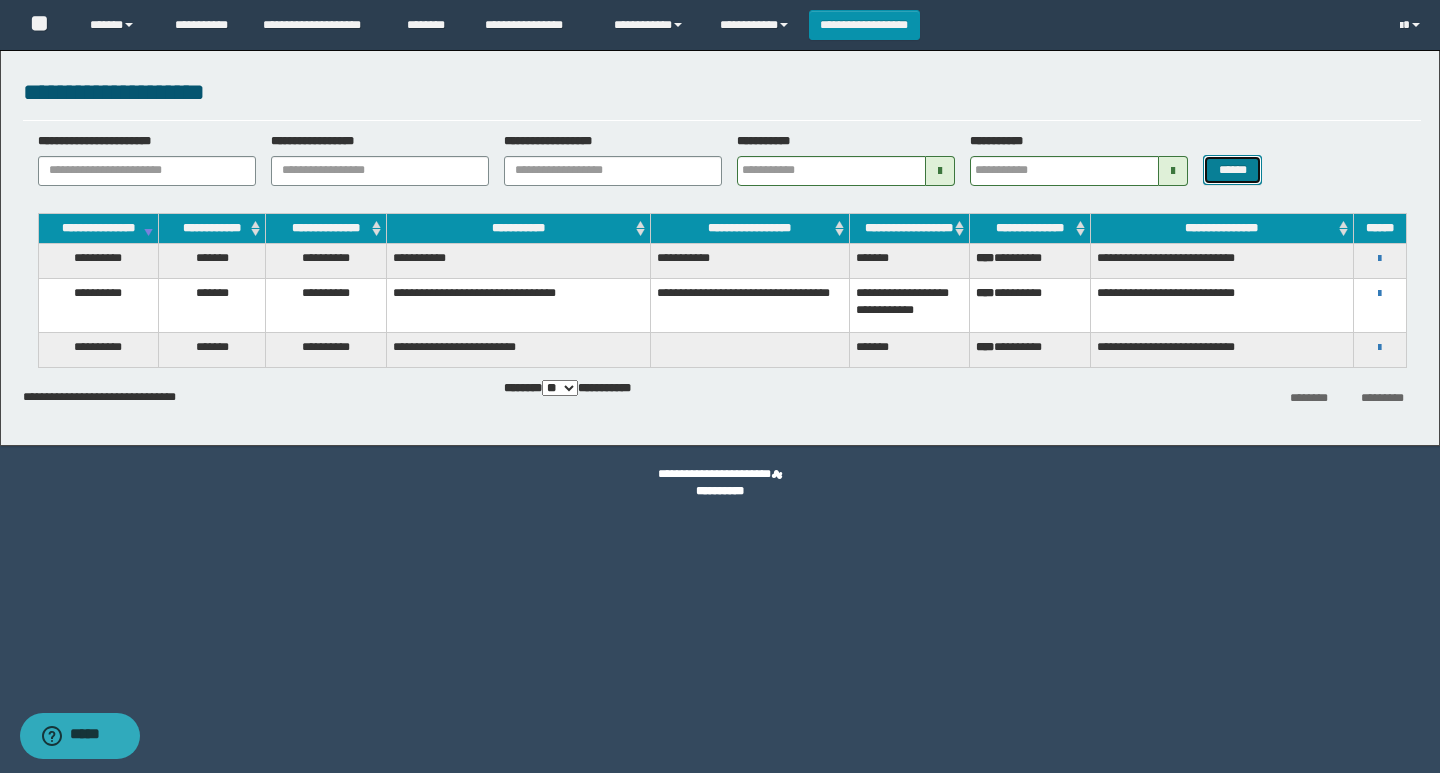 click on "******" at bounding box center (1232, 170) 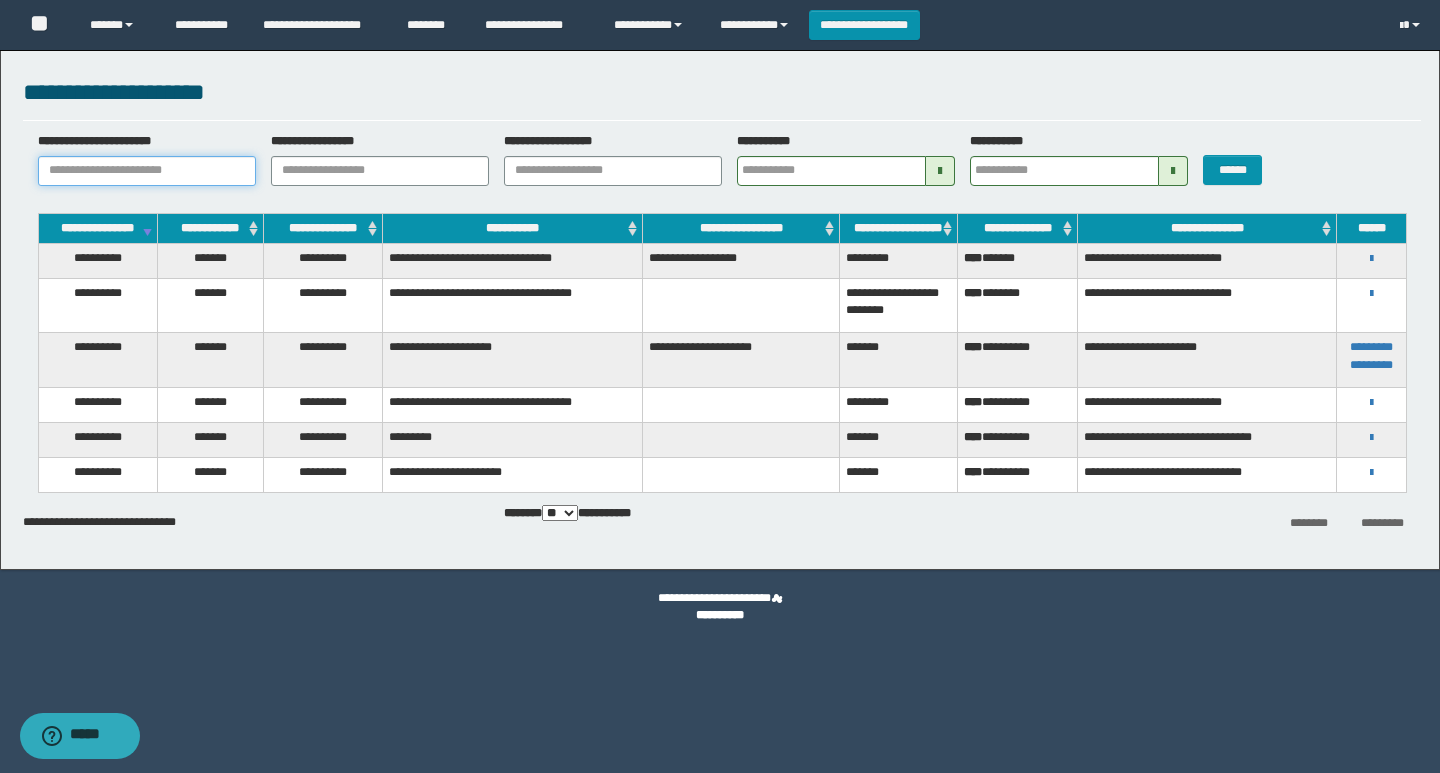 click on "**********" at bounding box center [147, 171] 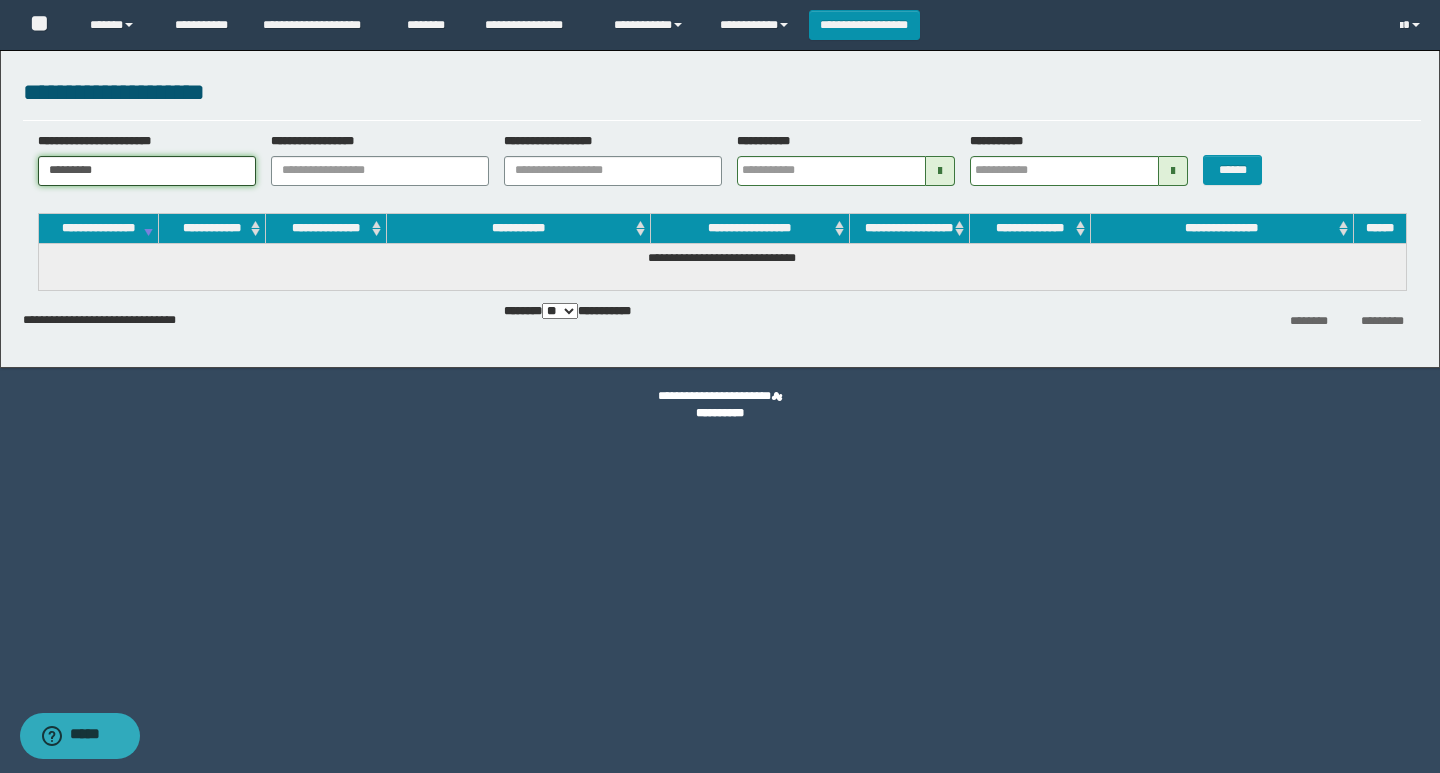 click on "*********" at bounding box center [147, 171] 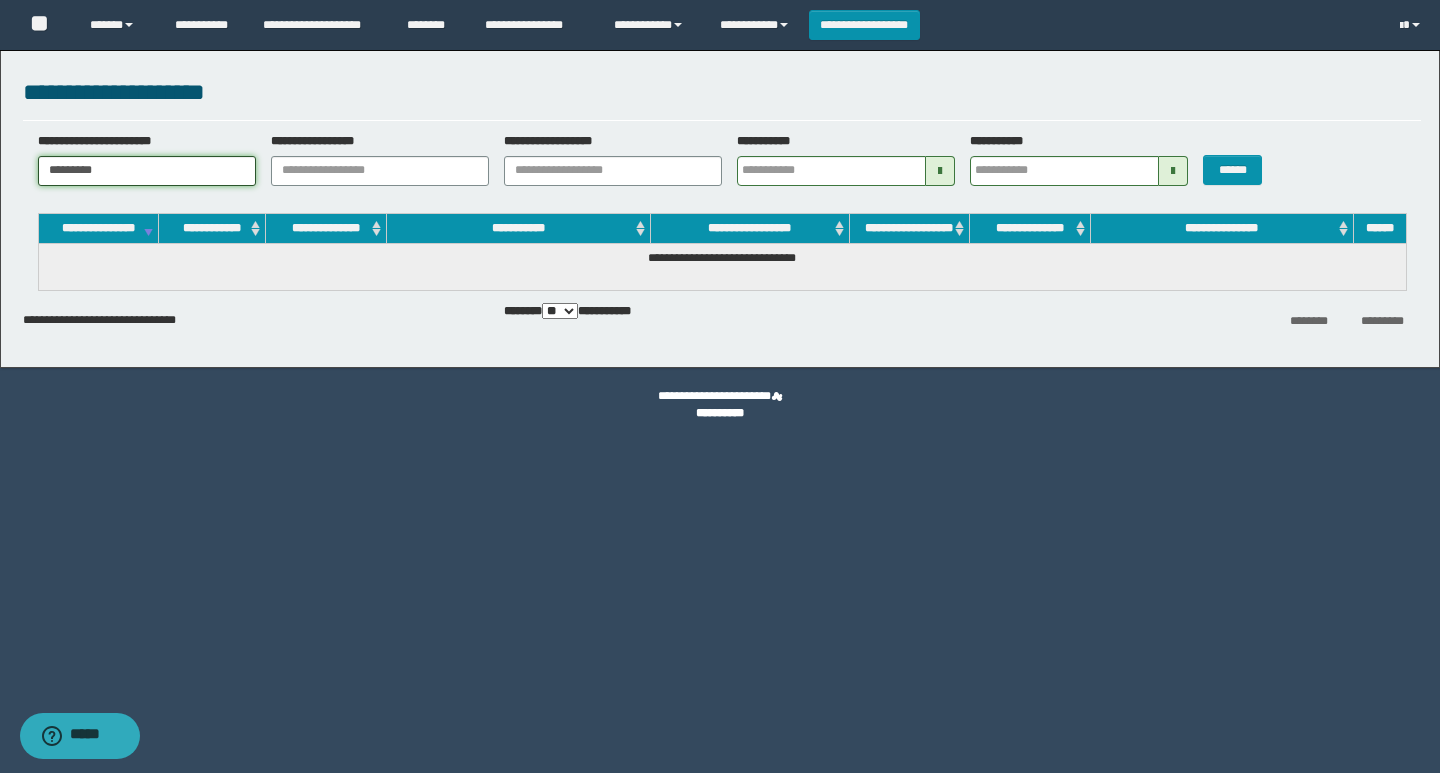 drag, startPoint x: 38, startPoint y: 173, endPoint x: 26, endPoint y: 173, distance: 12 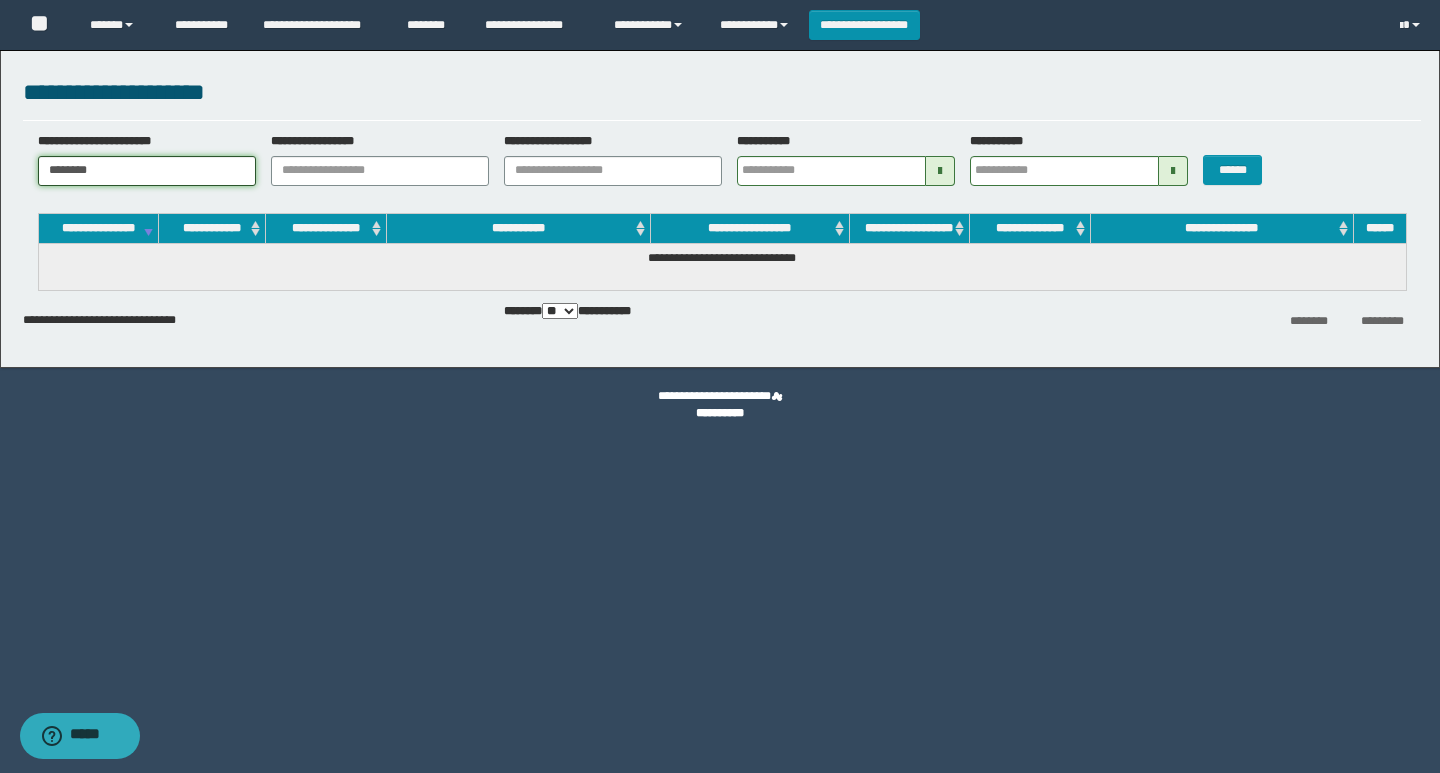 type on "********" 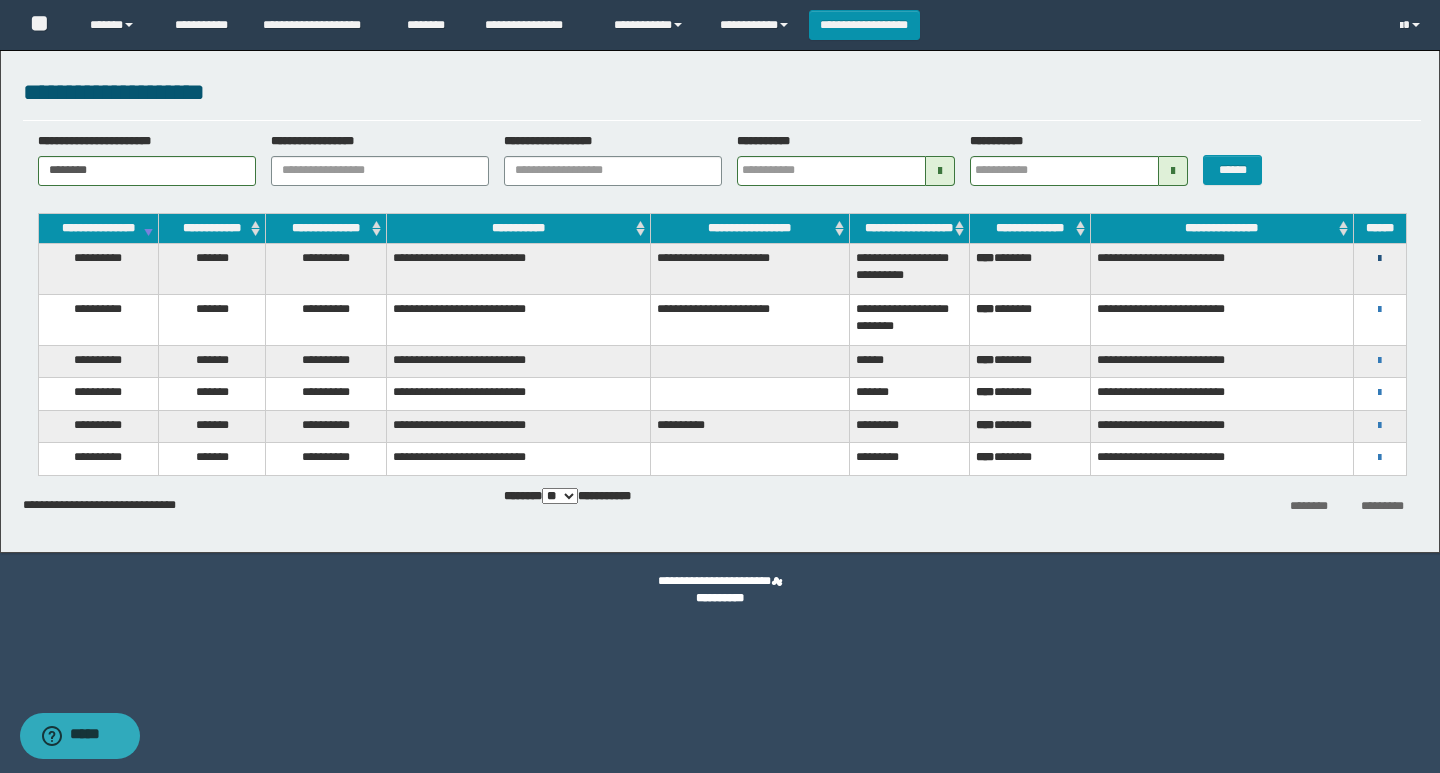 click at bounding box center (1379, 259) 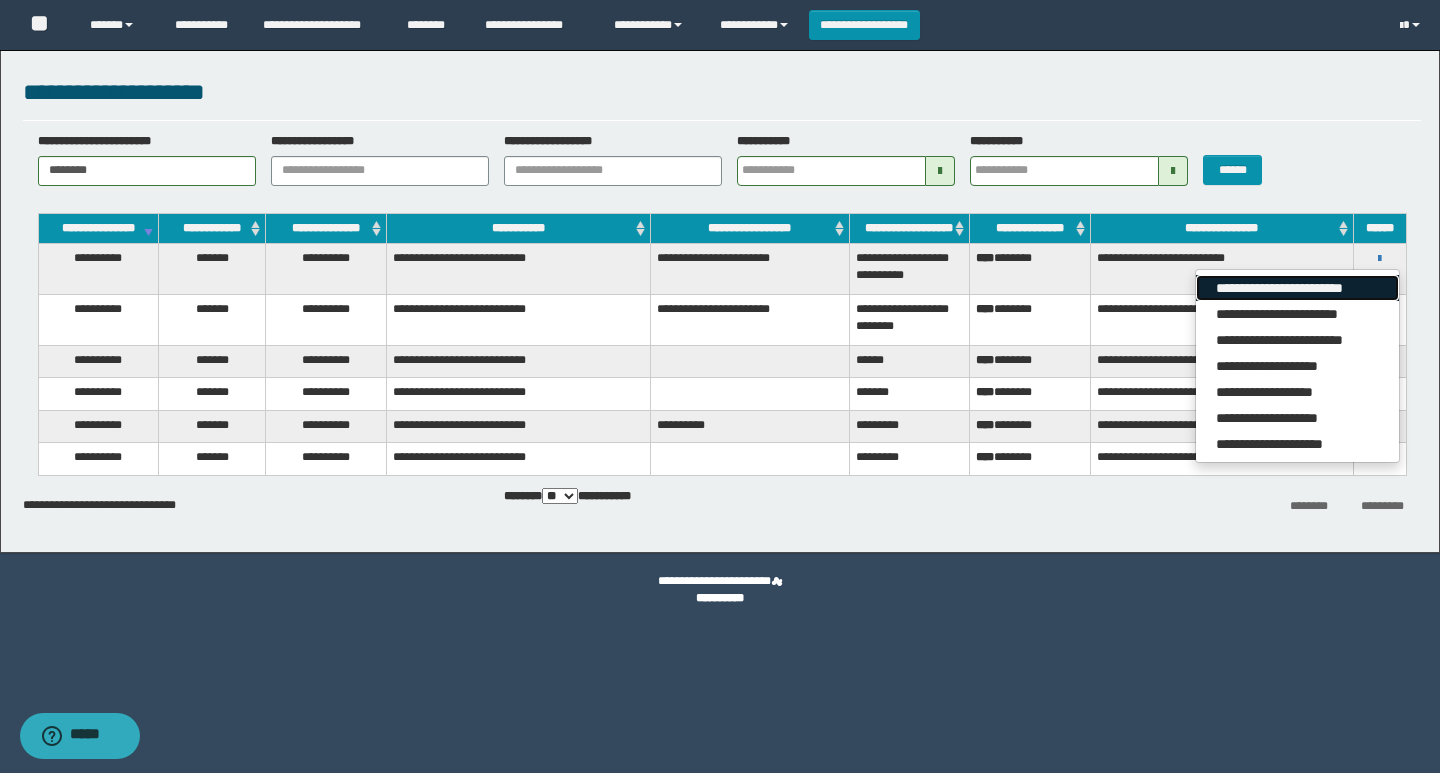 click on "**********" at bounding box center [1297, 288] 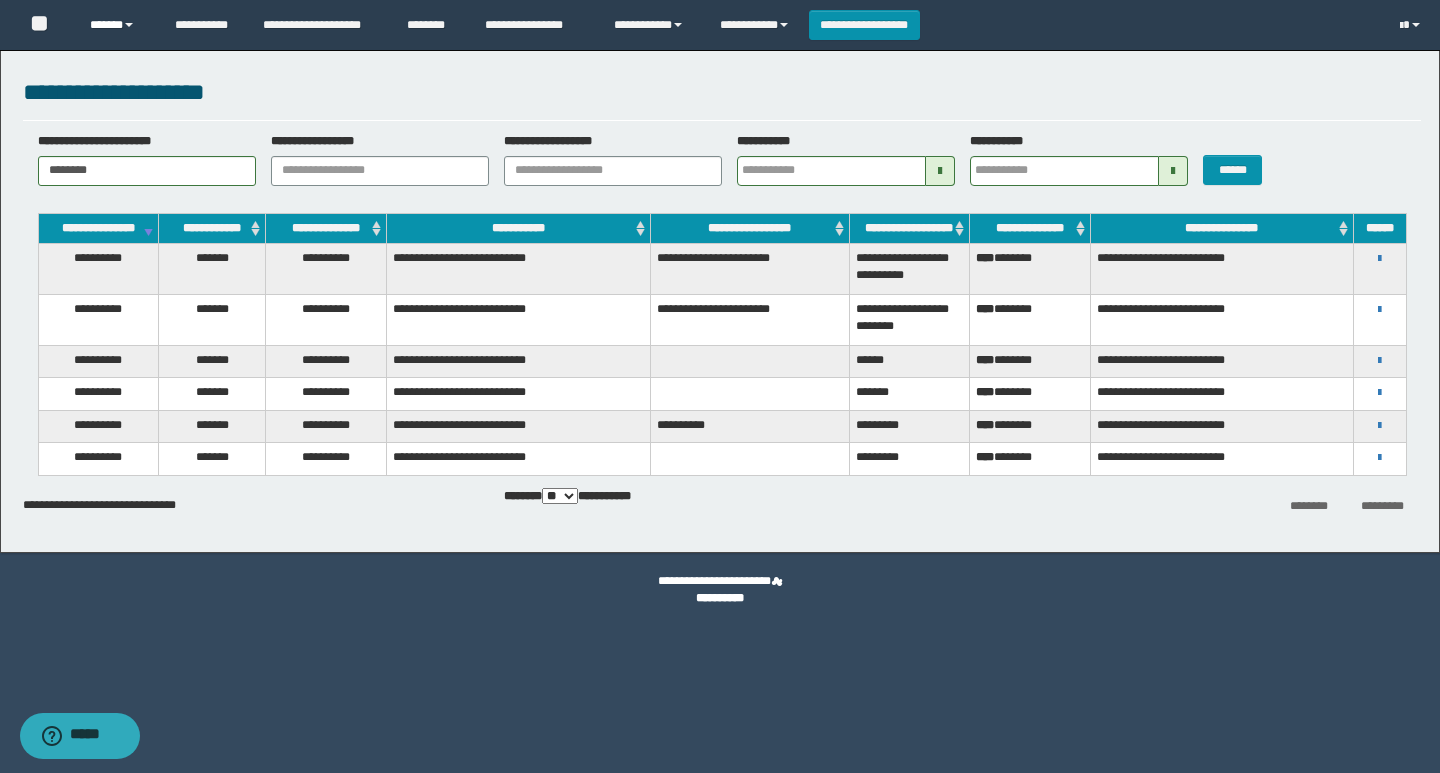 click on "******" at bounding box center (117, 25) 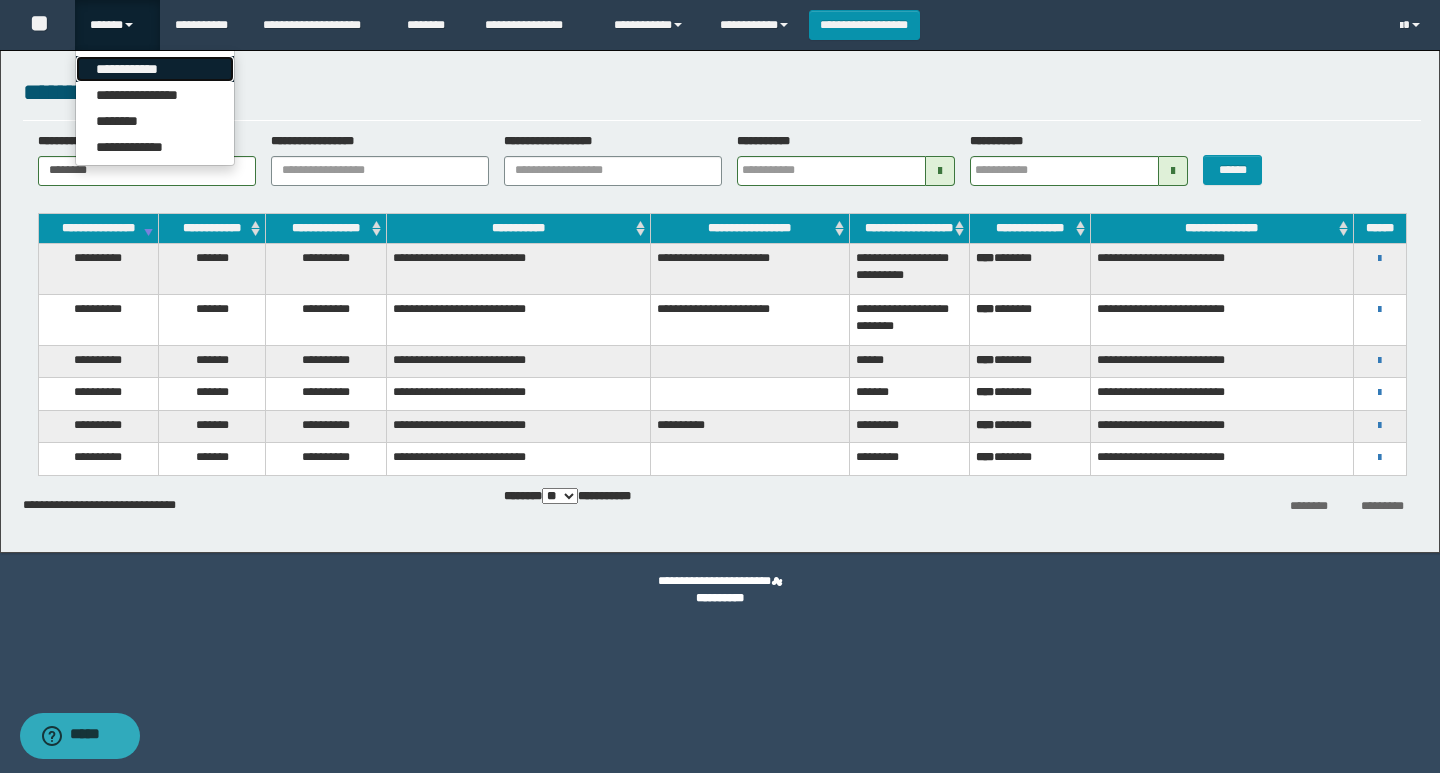 click on "**********" at bounding box center [155, 69] 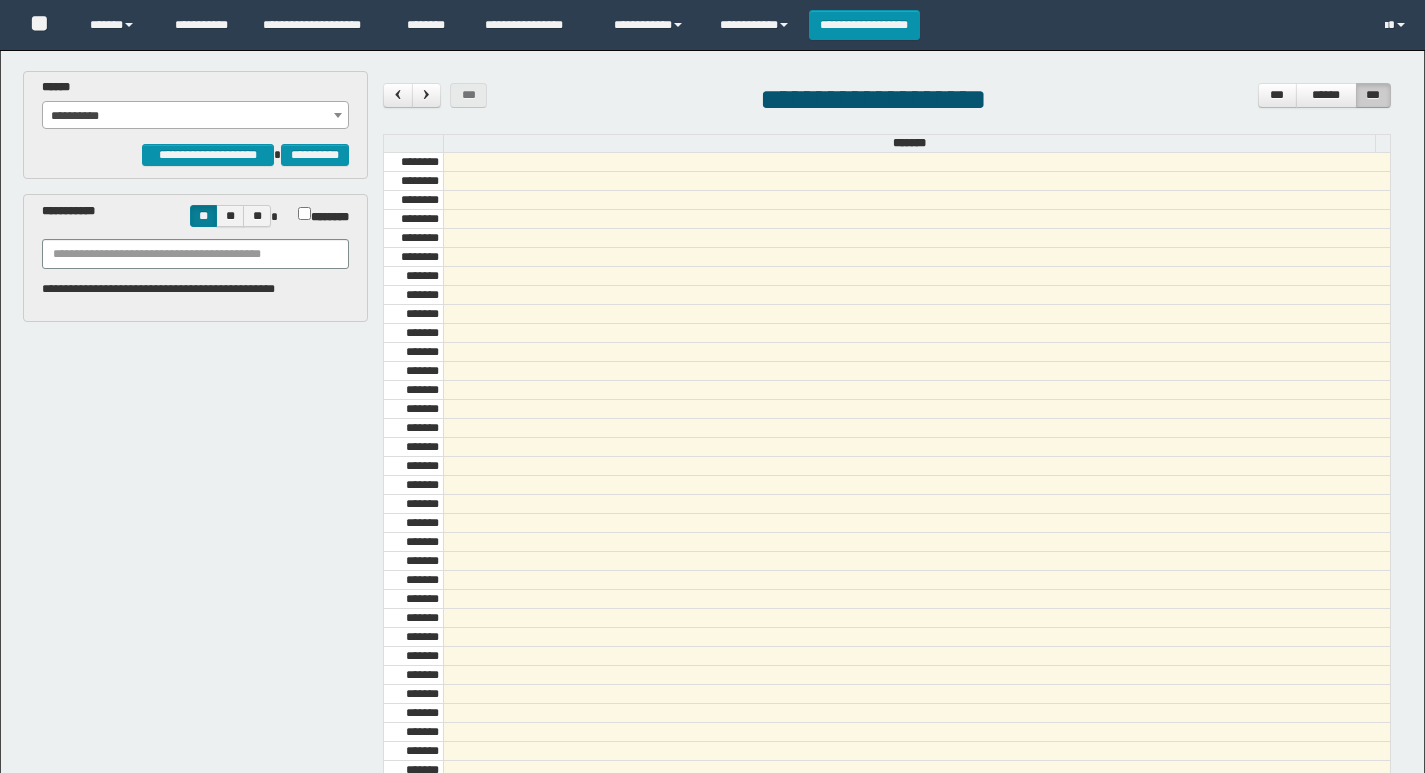 scroll, scrollTop: 0, scrollLeft: 0, axis: both 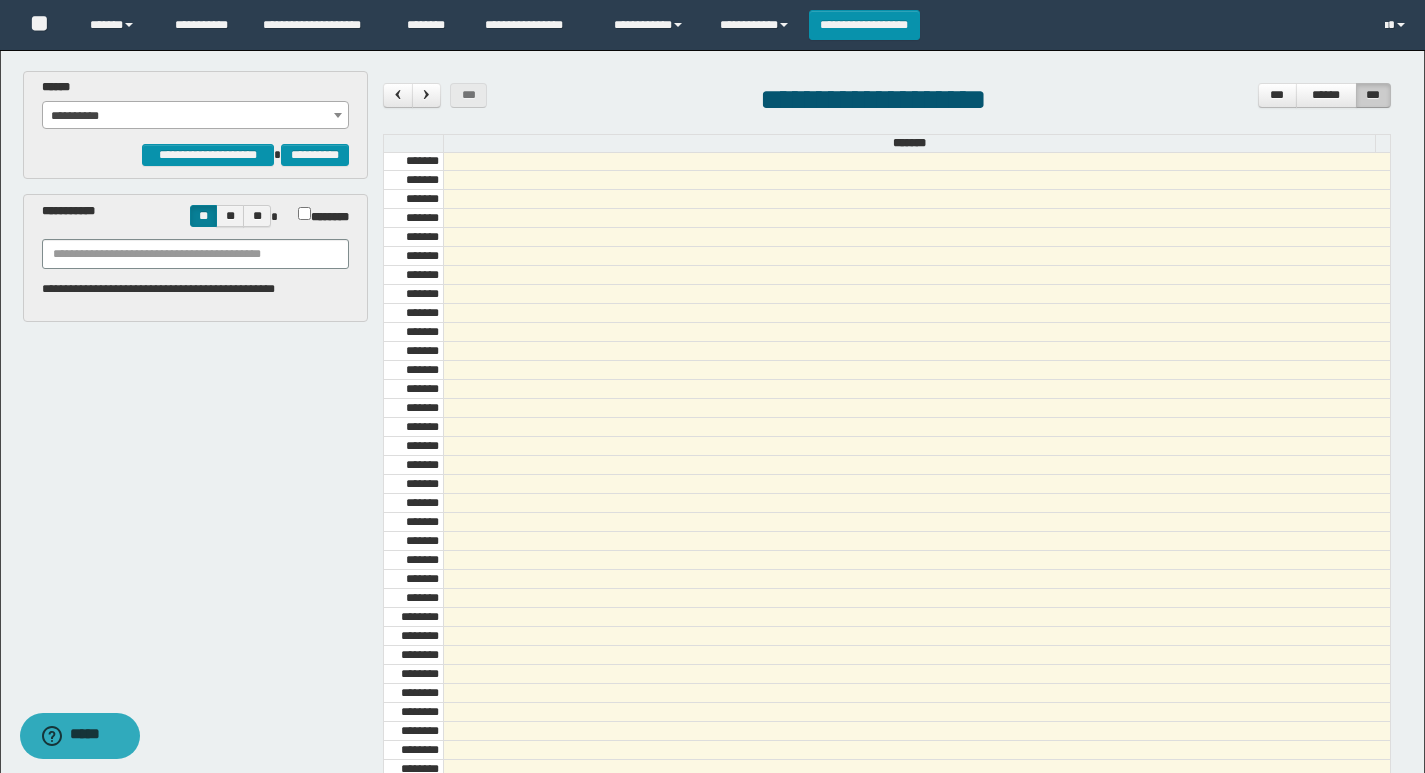 click on "**********" at bounding box center [196, 116] 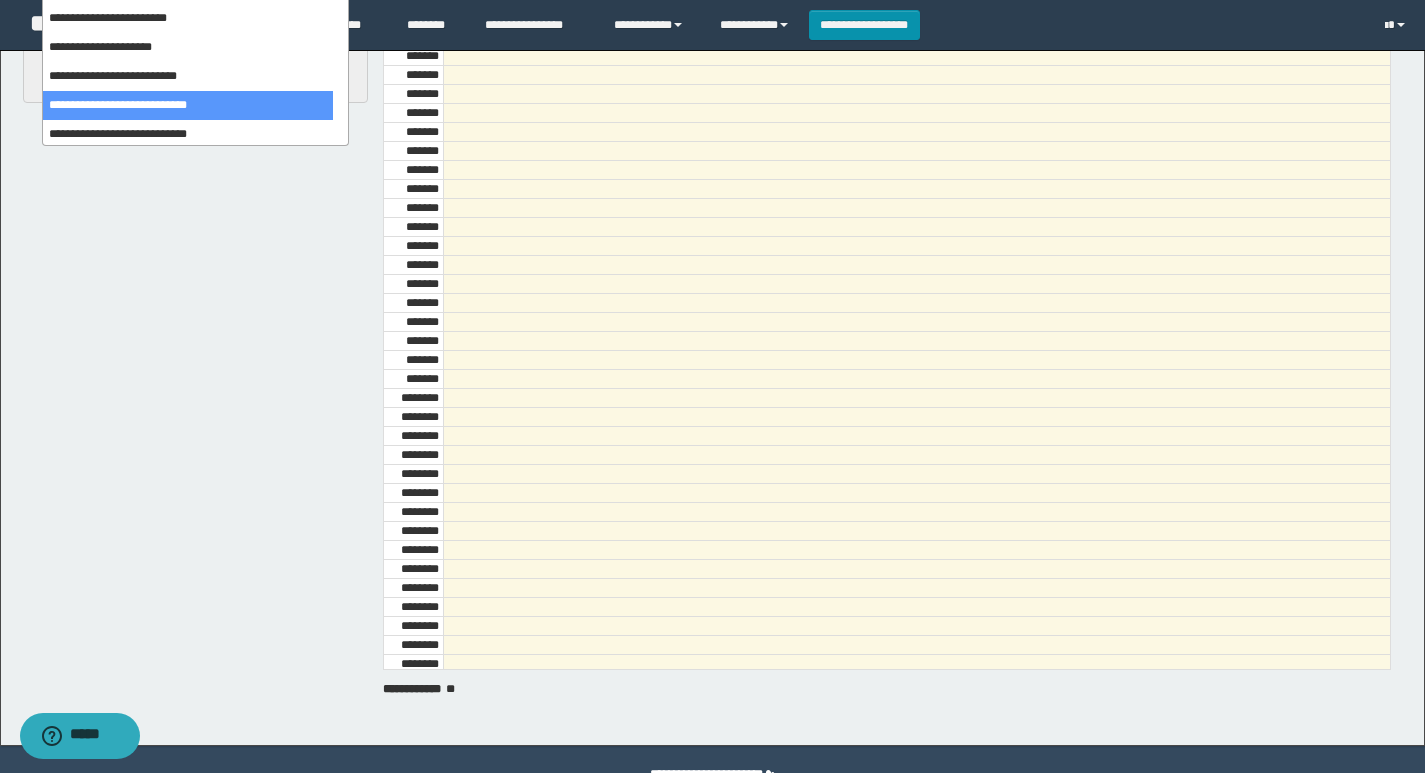 scroll, scrollTop: 267, scrollLeft: 0, axis: vertical 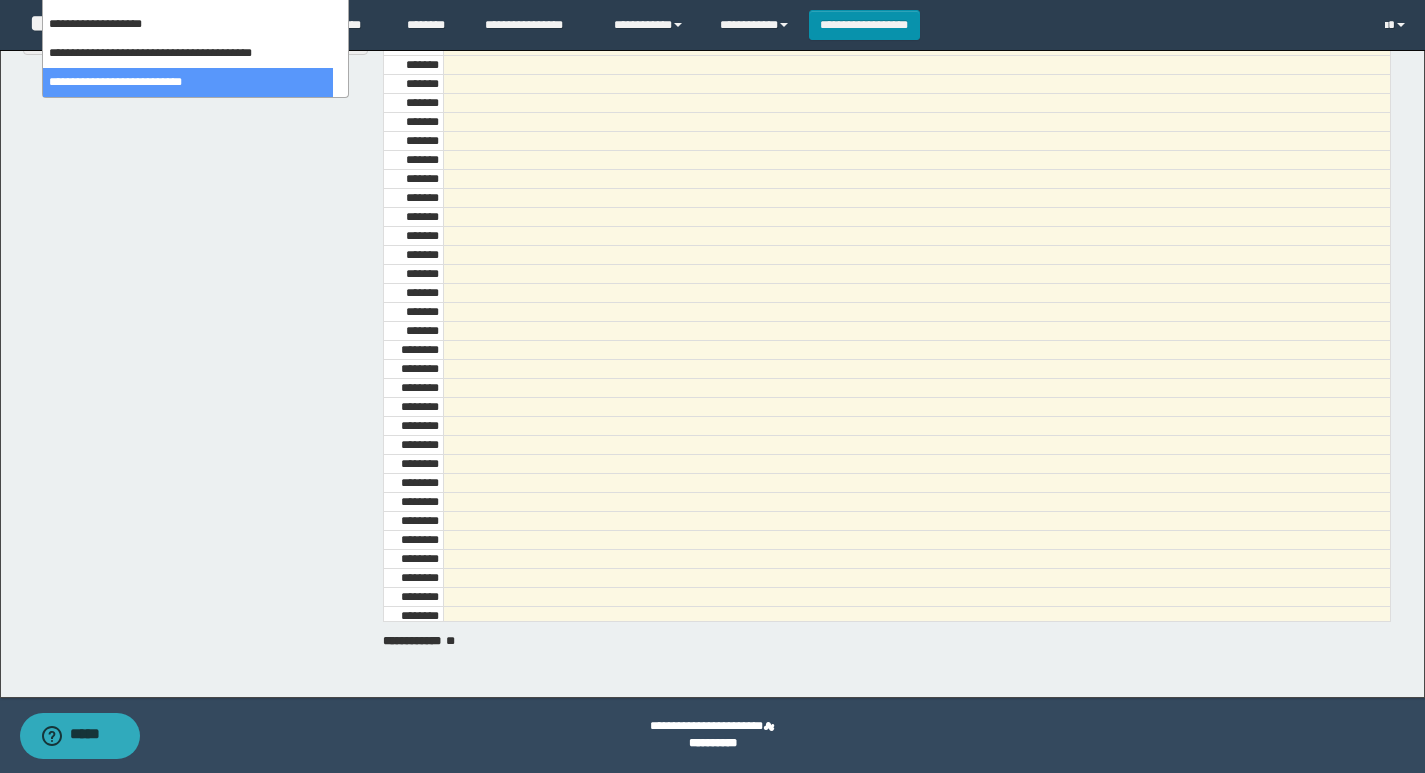select on "******" 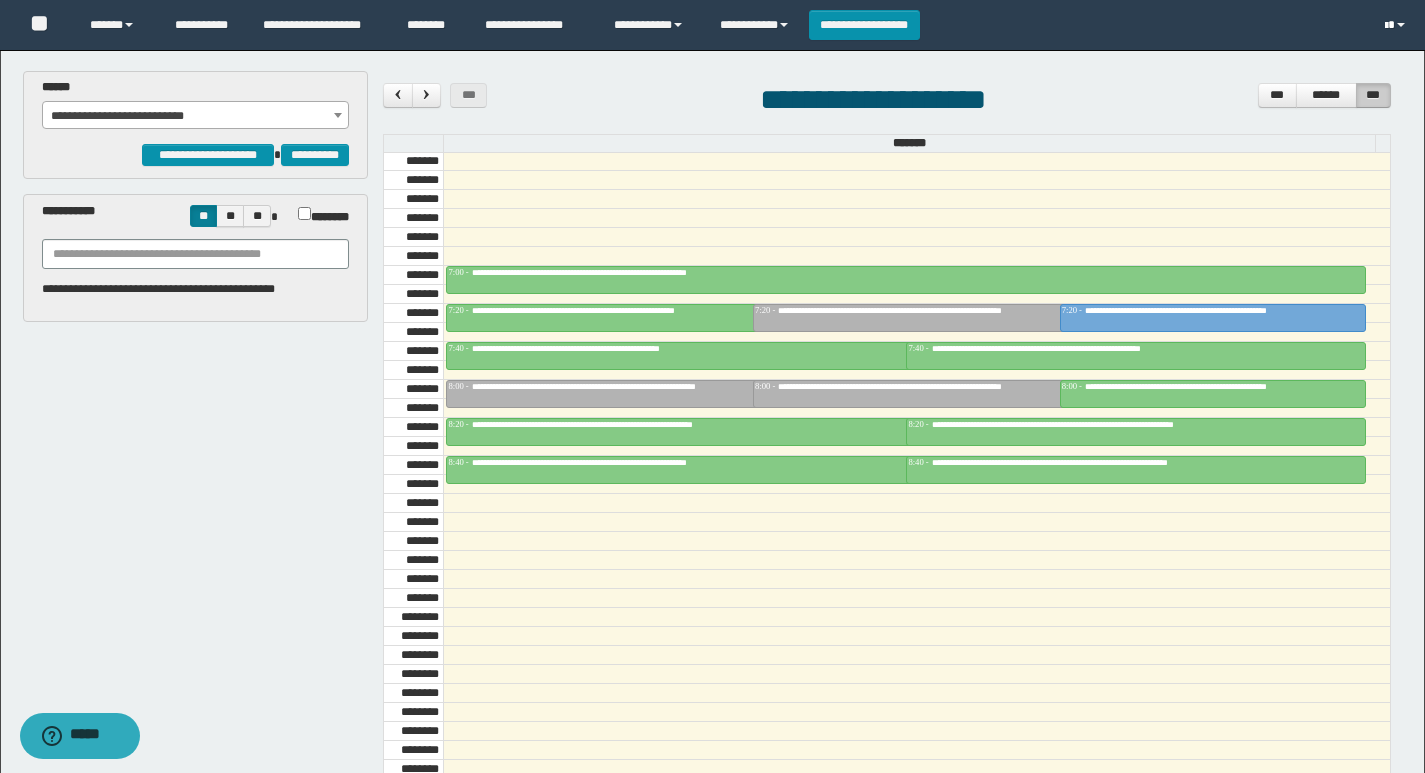 click at bounding box center [1397, 25] 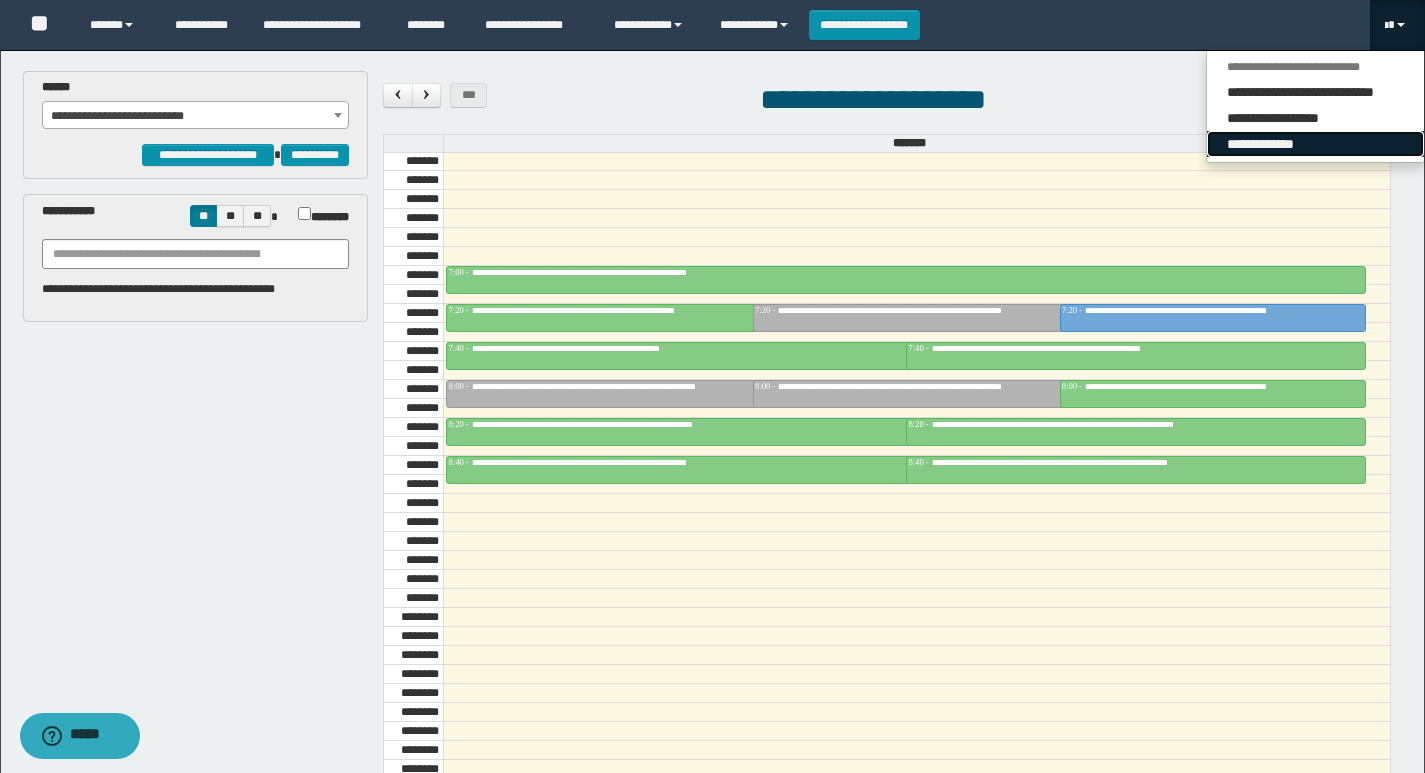 click on "**********" at bounding box center [1315, 144] 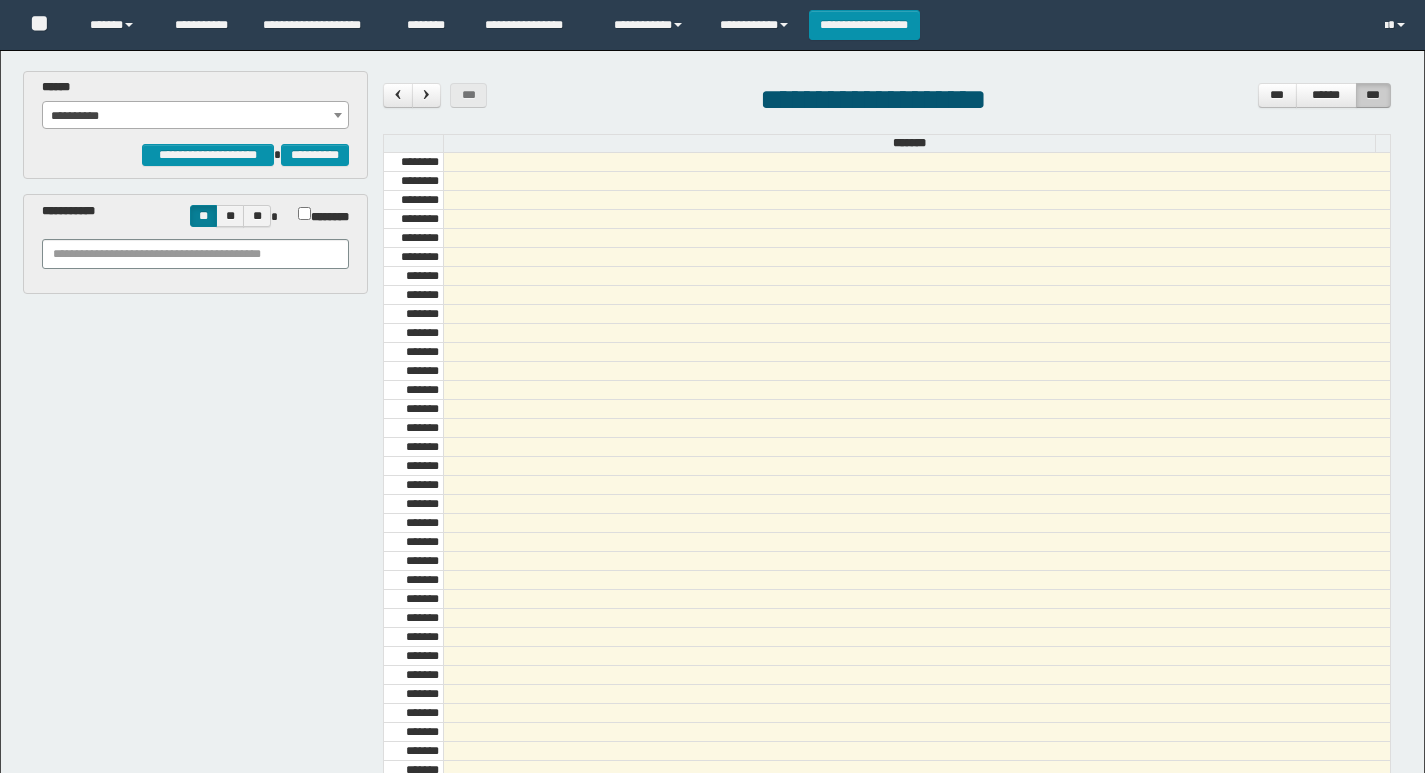 scroll, scrollTop: 0, scrollLeft: 0, axis: both 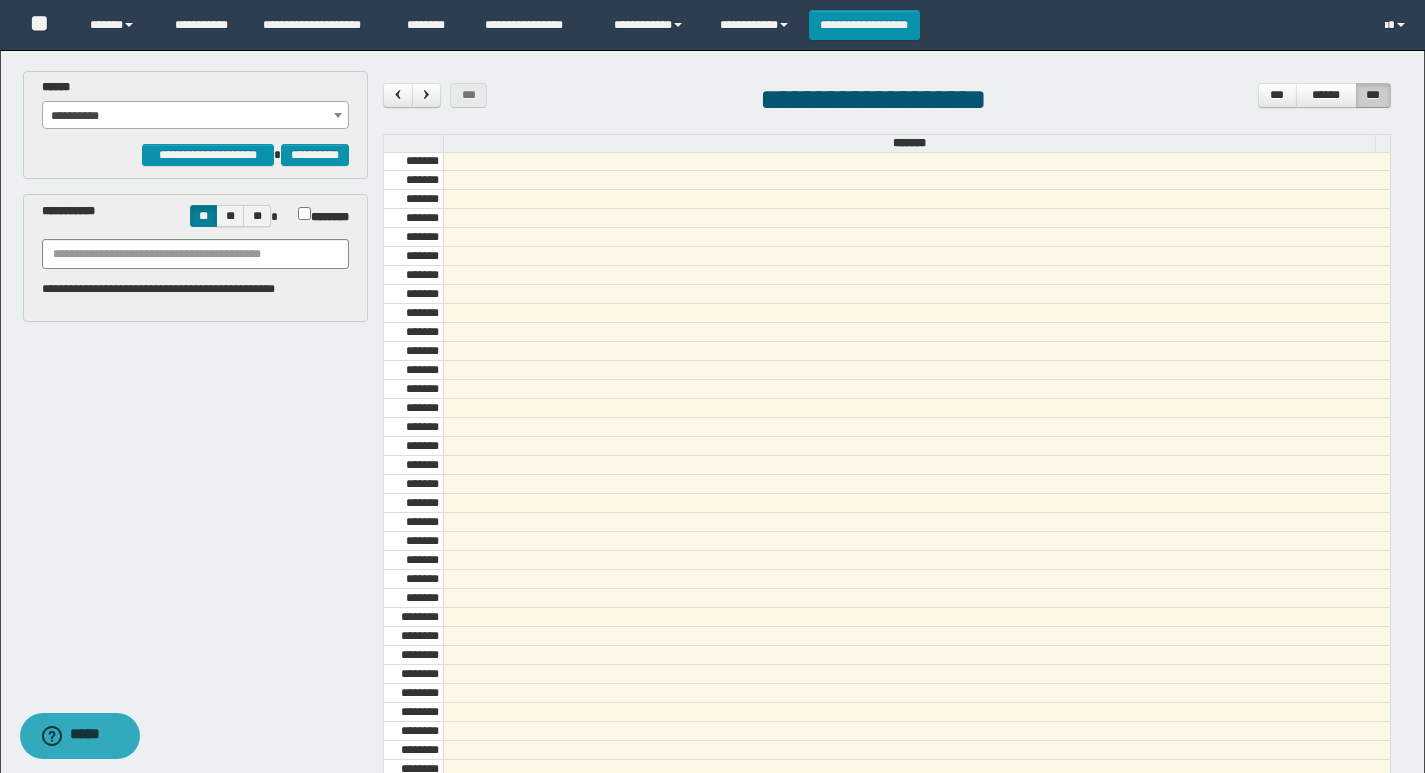 click on "**********" at bounding box center [196, 116] 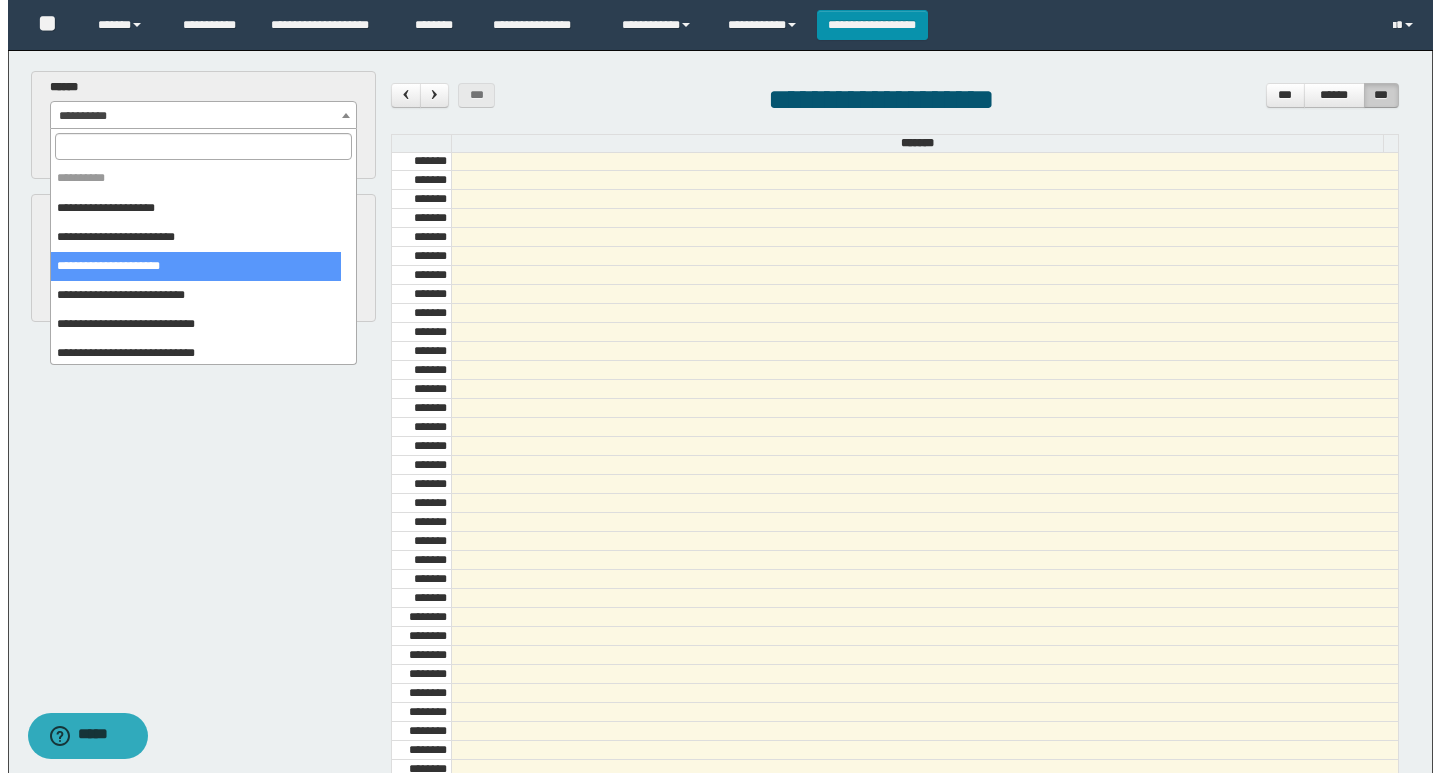 scroll, scrollTop: 325, scrollLeft: 0, axis: vertical 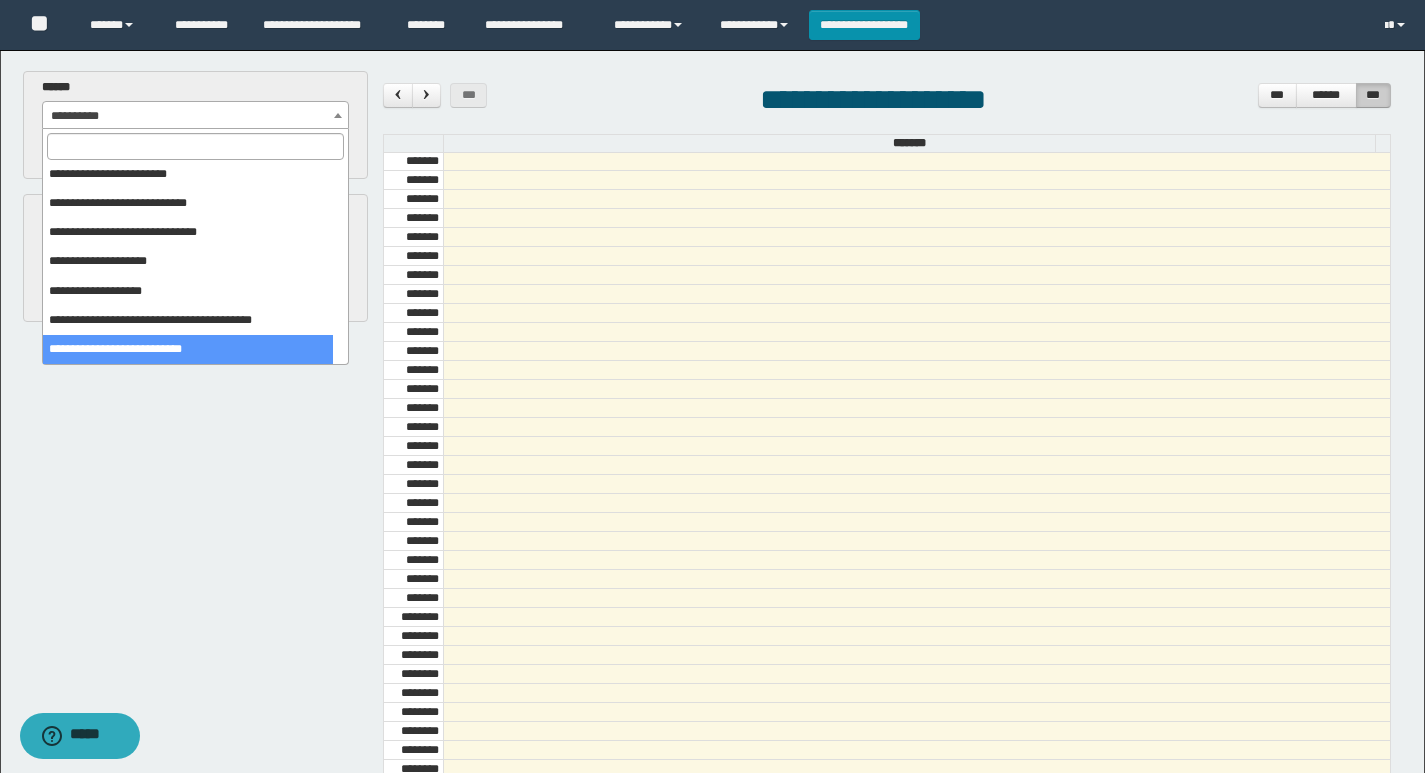 select on "******" 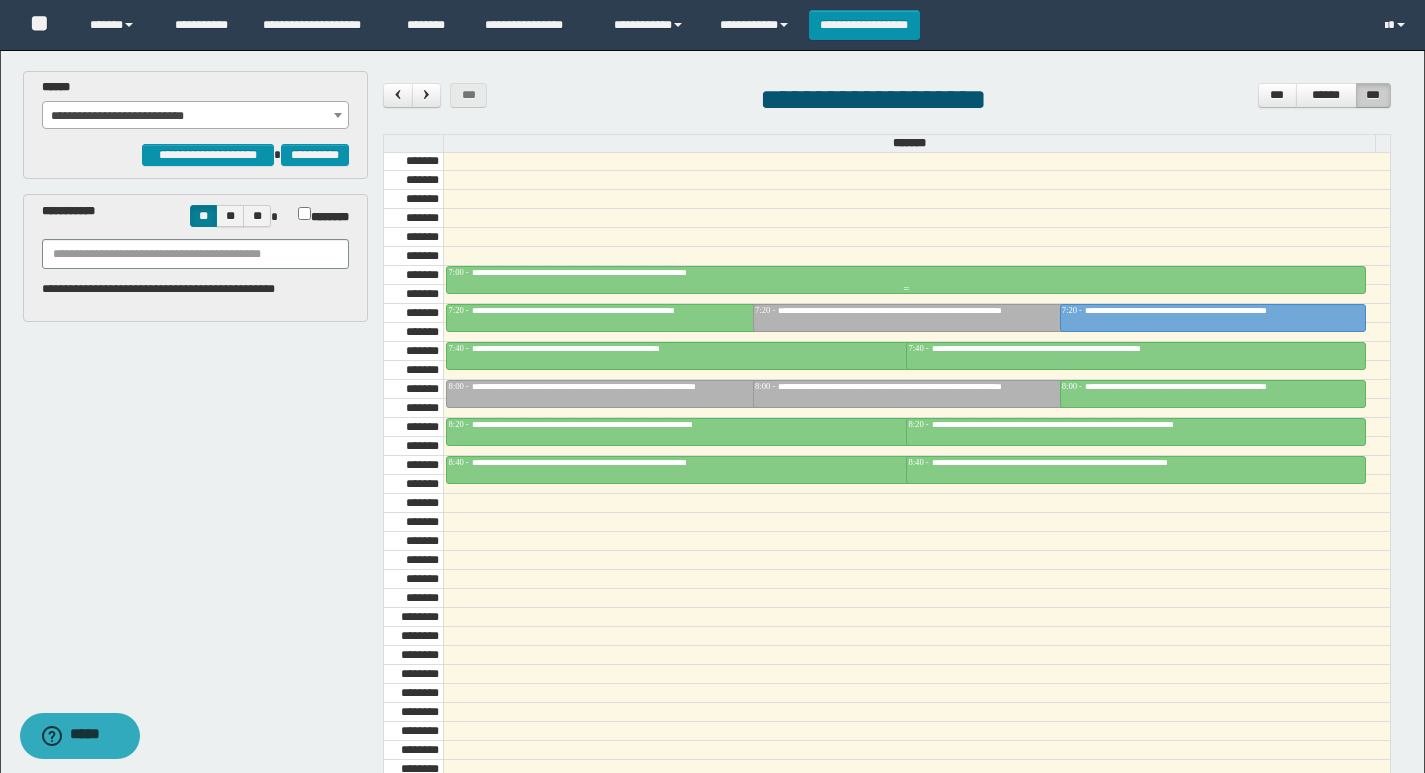 click on "**********" at bounding box center [906, 273] 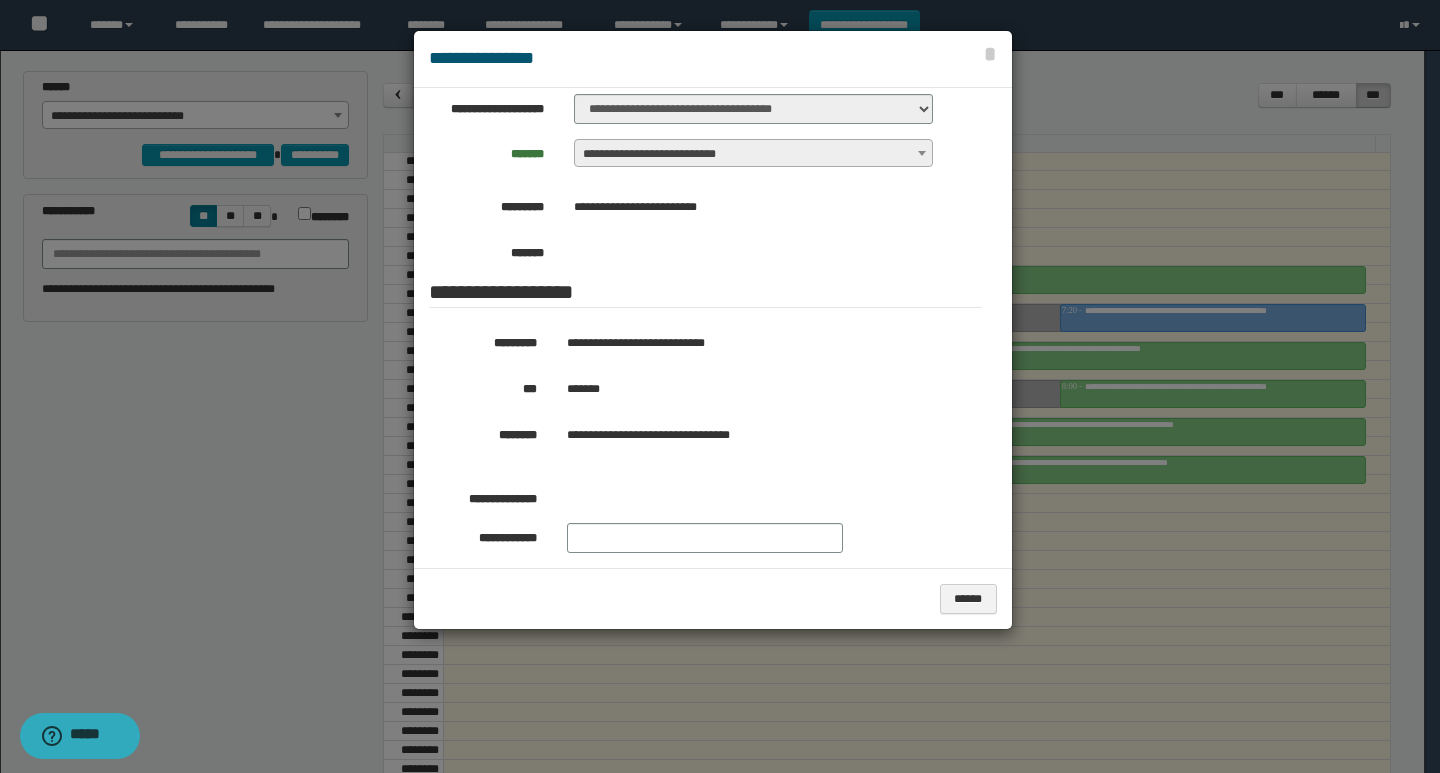 scroll, scrollTop: 200, scrollLeft: 0, axis: vertical 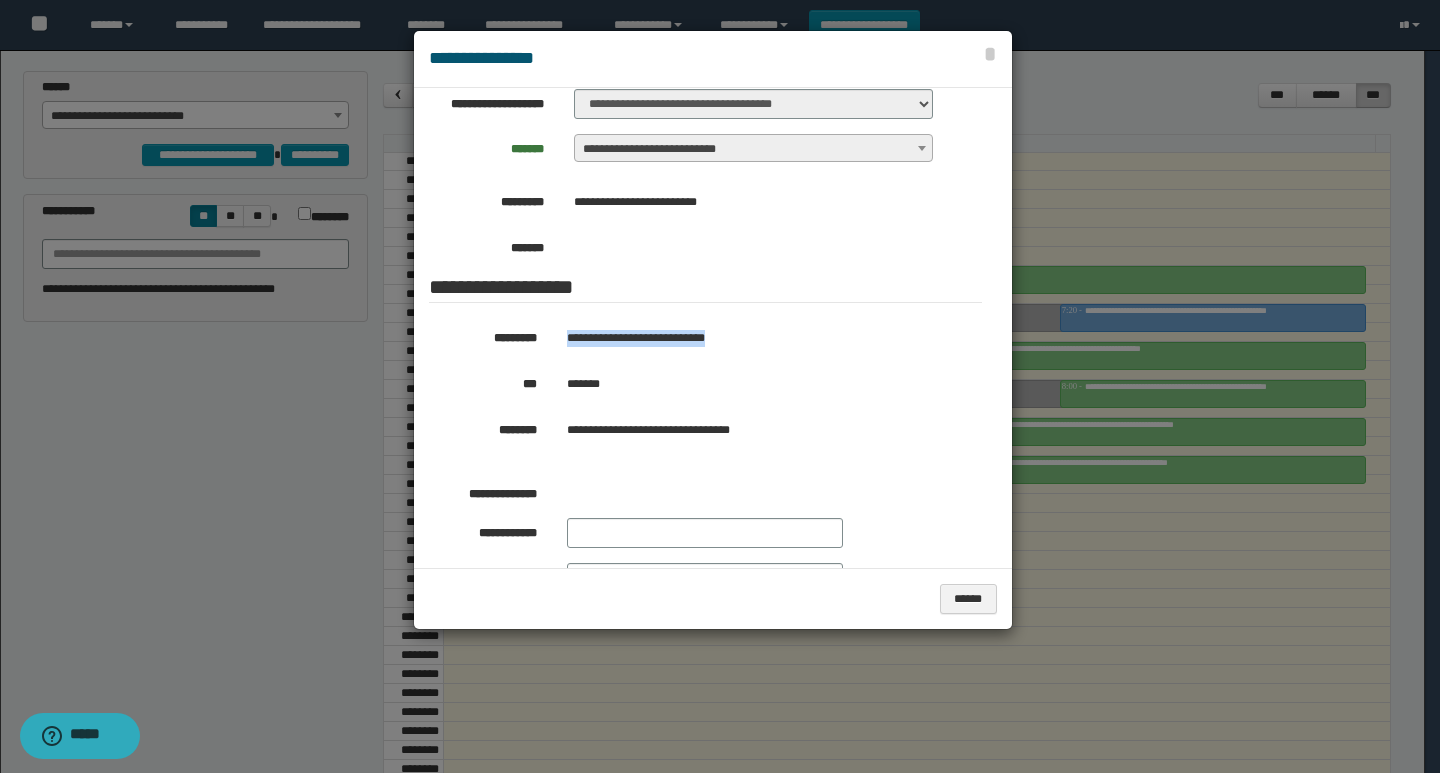 drag, startPoint x: 751, startPoint y: 336, endPoint x: 563, endPoint y: 342, distance: 188.09572 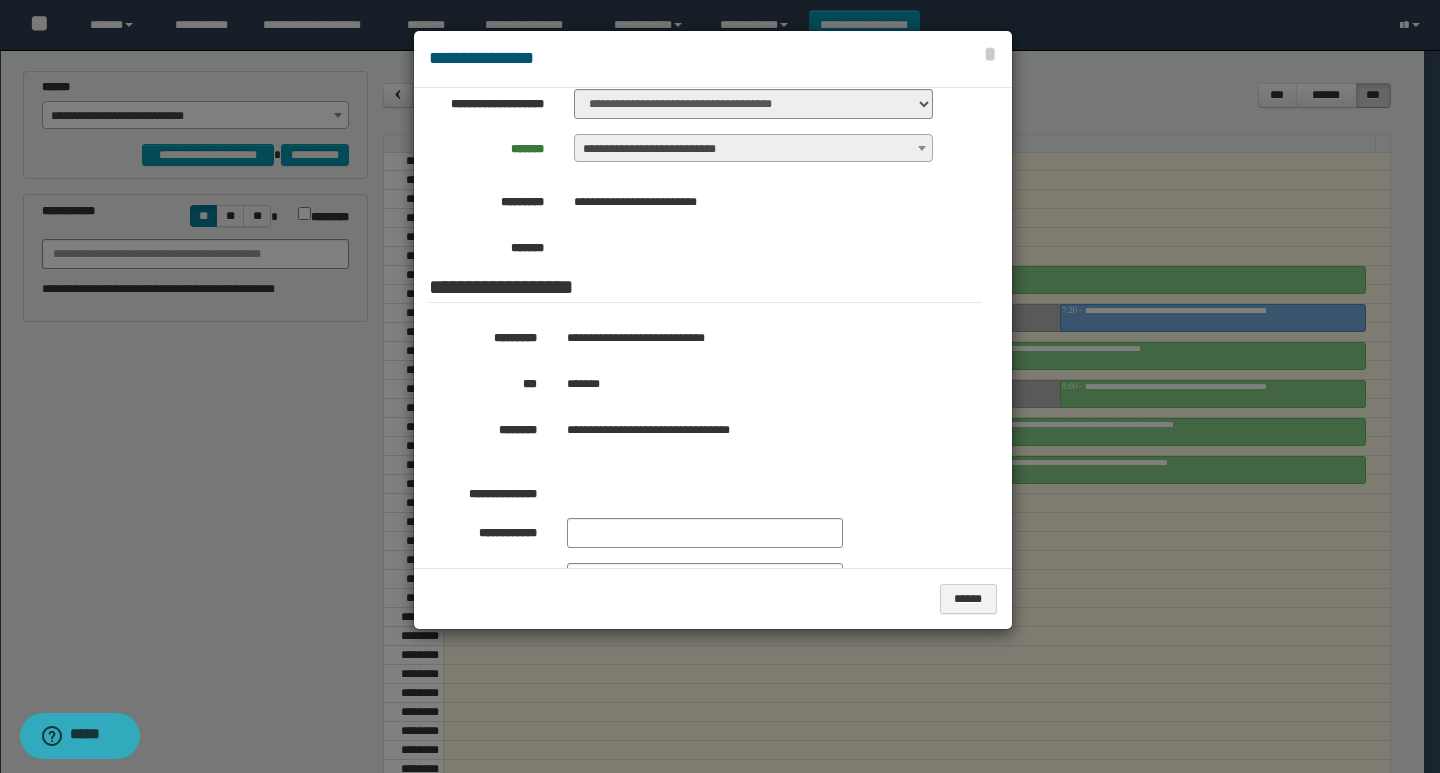 click at bounding box center [720, 386] 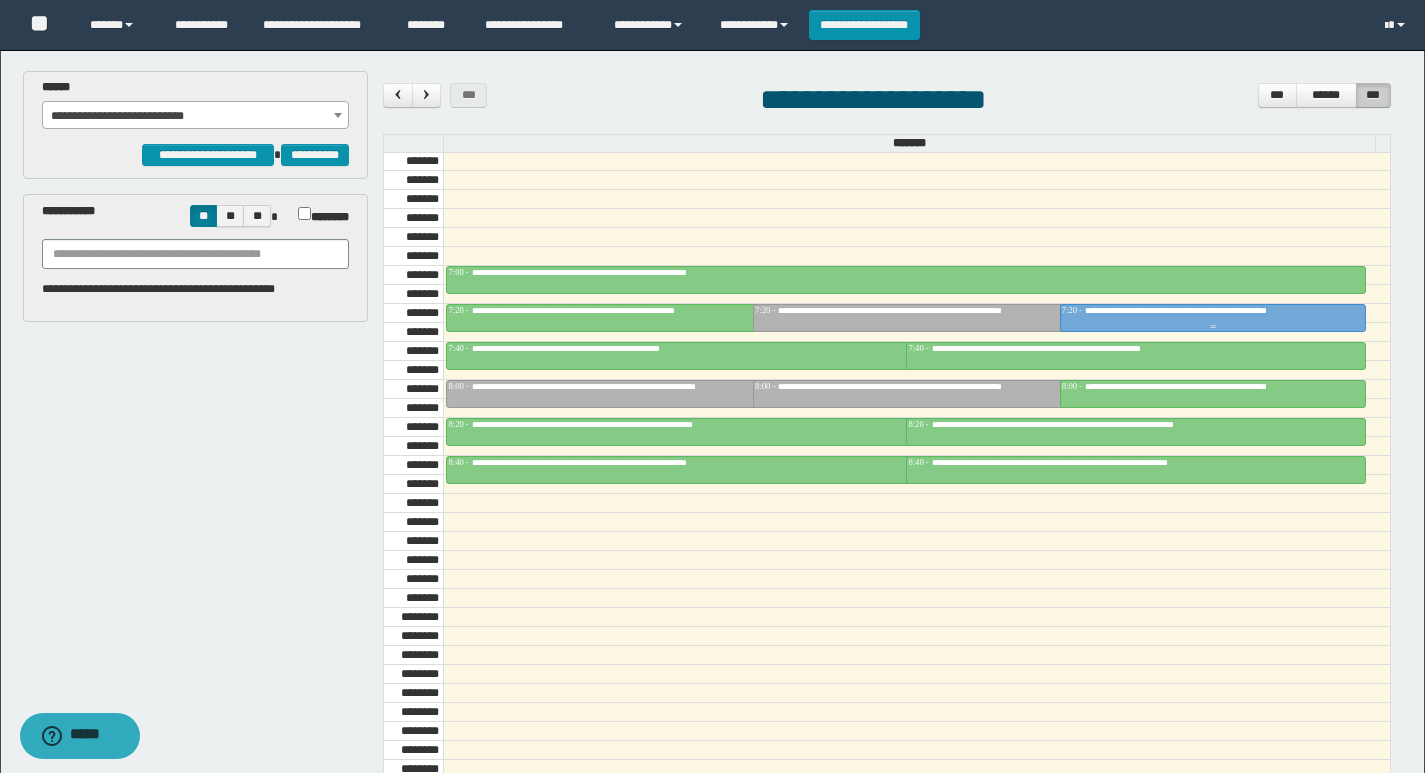 click on "**********" at bounding box center [1208, 310] 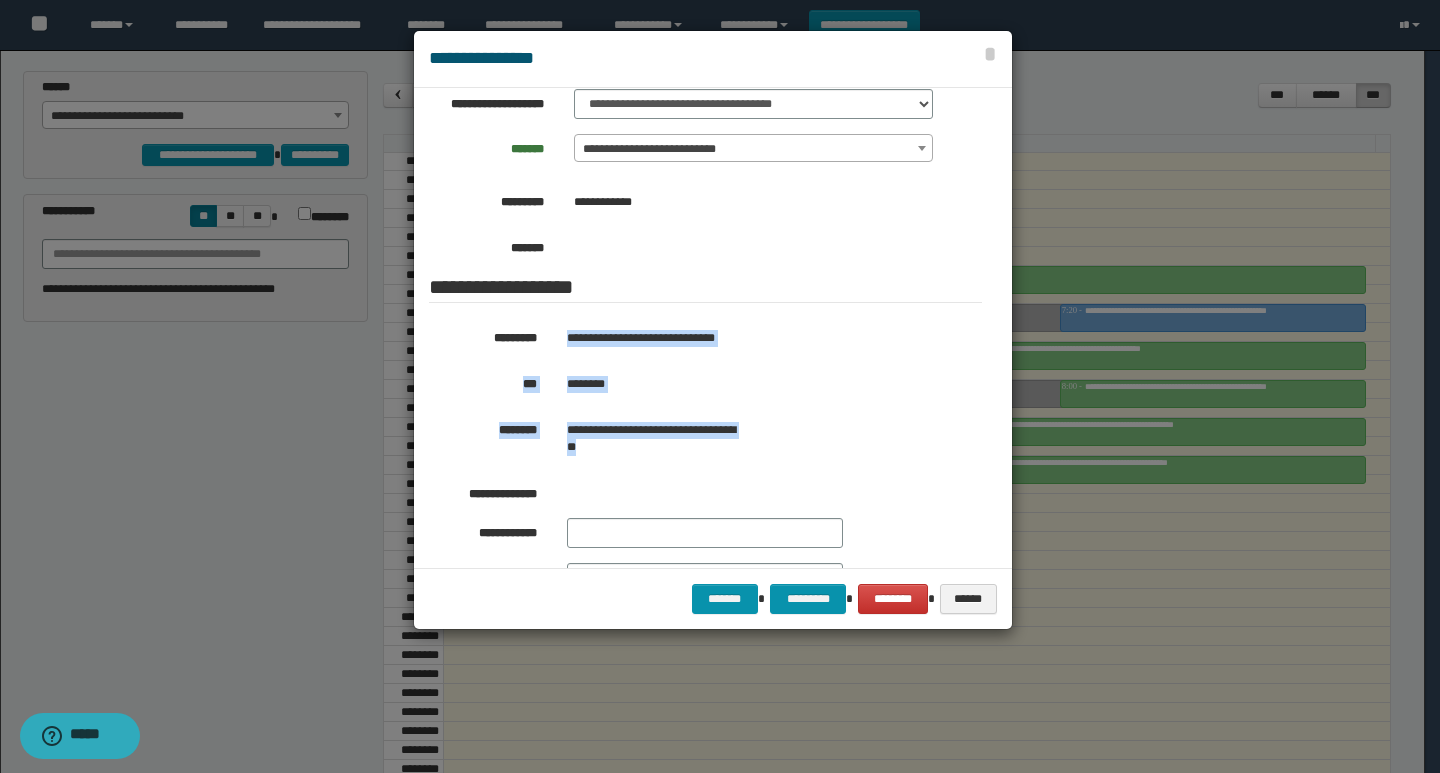 drag, startPoint x: 689, startPoint y: 446, endPoint x: 906, endPoint y: 122, distance: 389.95514 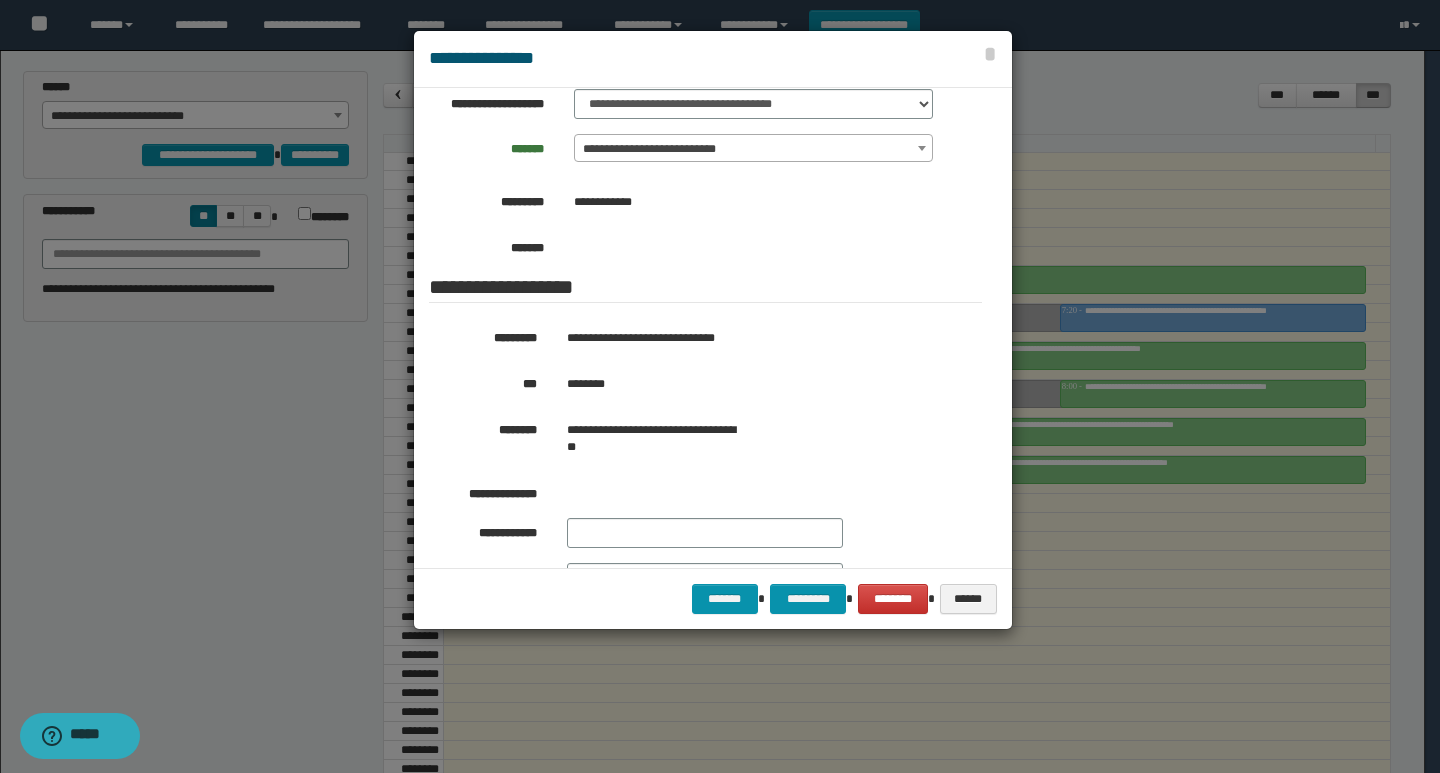 click at bounding box center [720, 386] 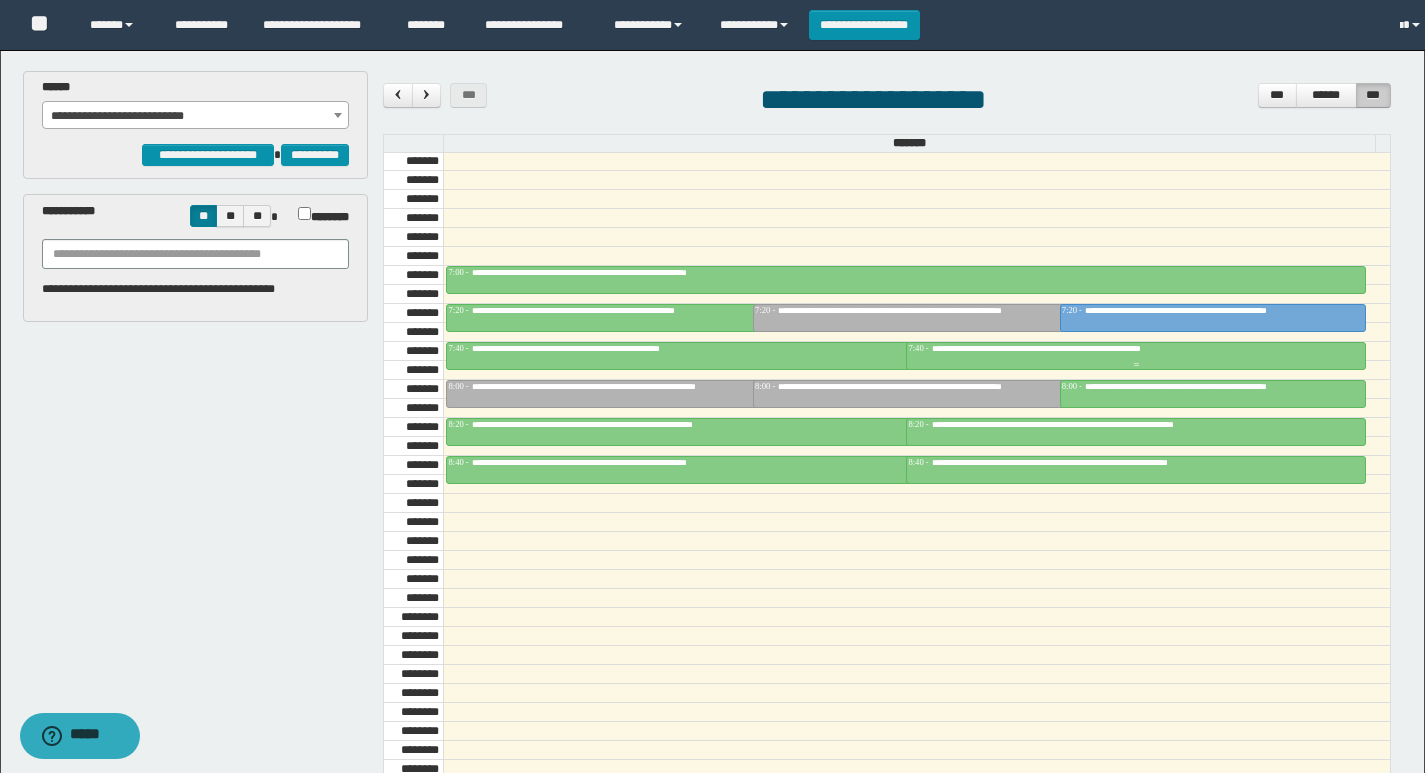 click on "**********" at bounding box center (1073, 348) 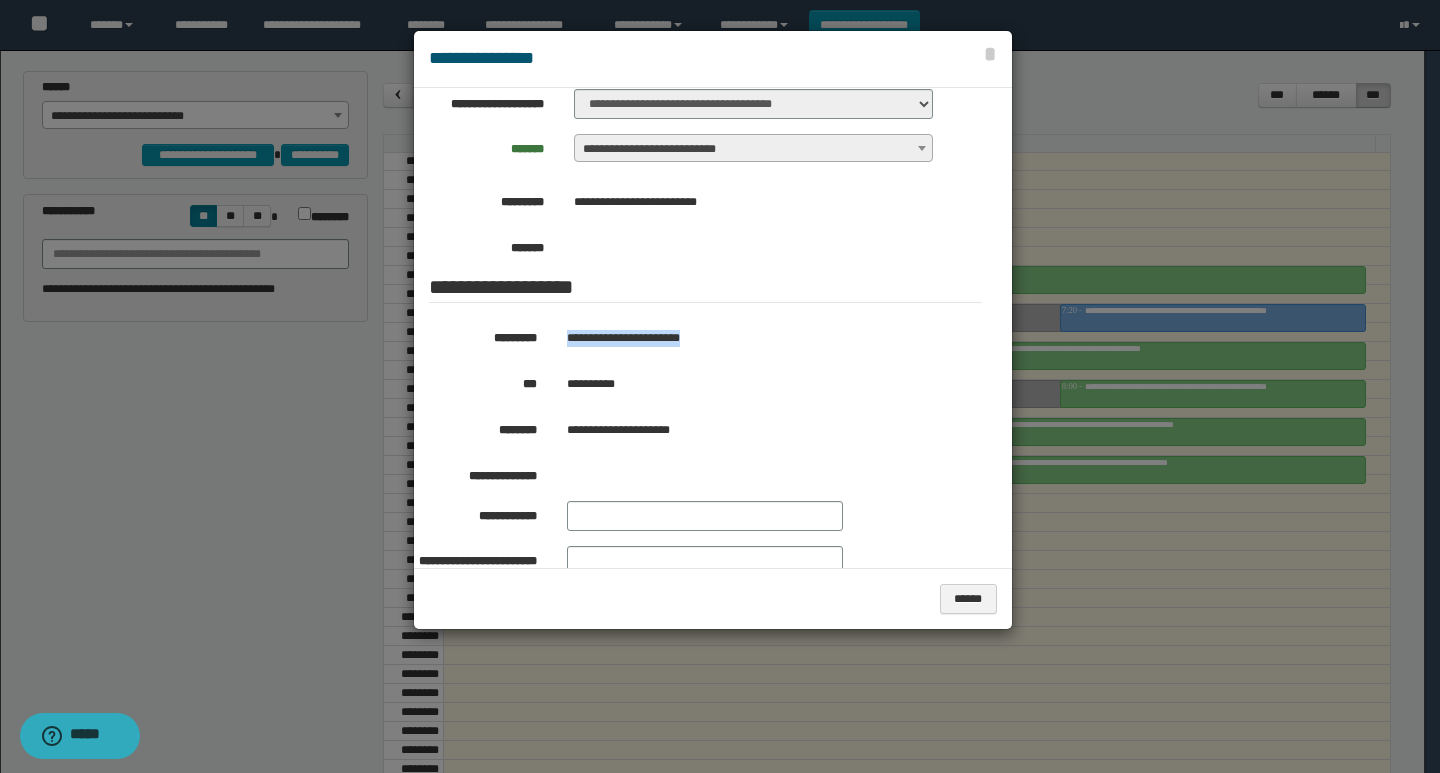 drag, startPoint x: 719, startPoint y: 337, endPoint x: 560, endPoint y: 335, distance: 159.01257 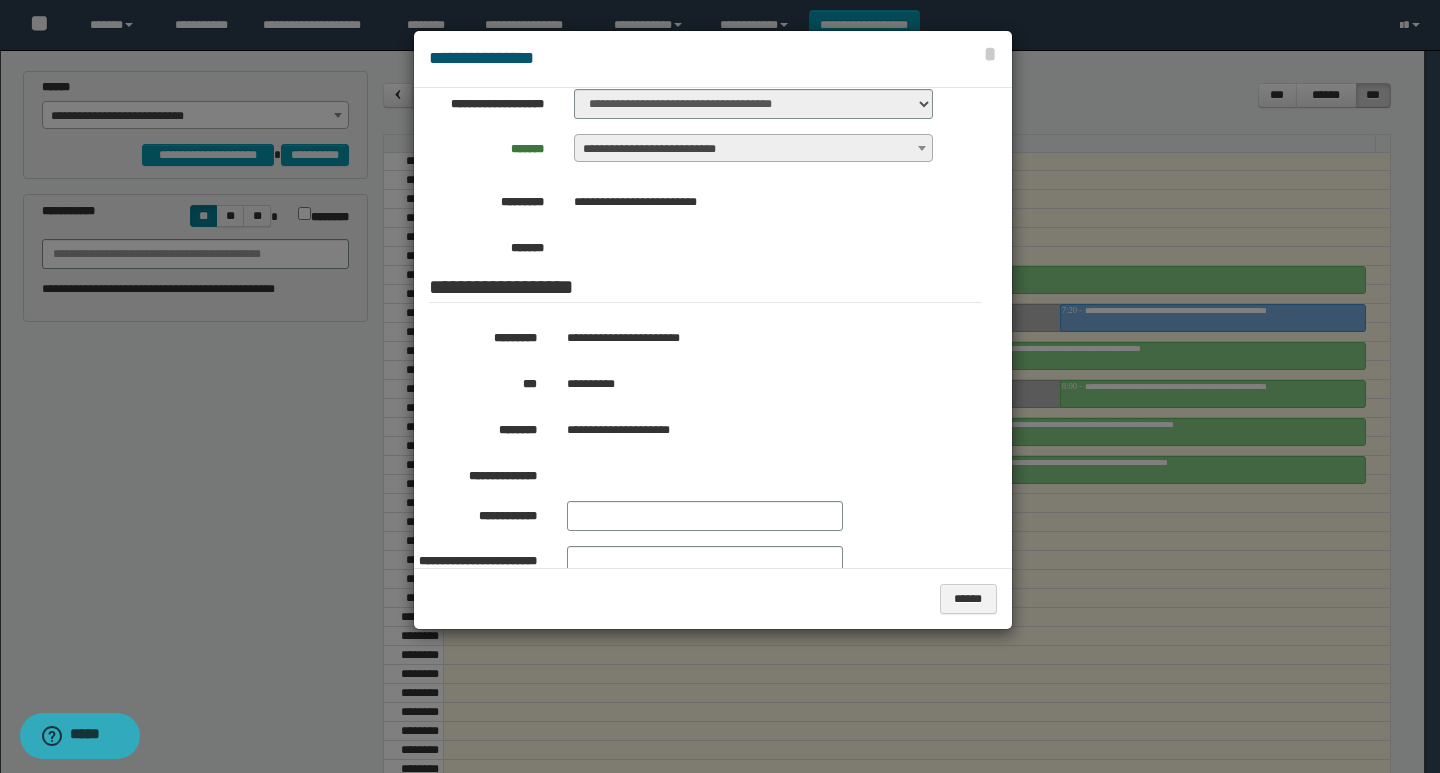 click at bounding box center [720, 386] 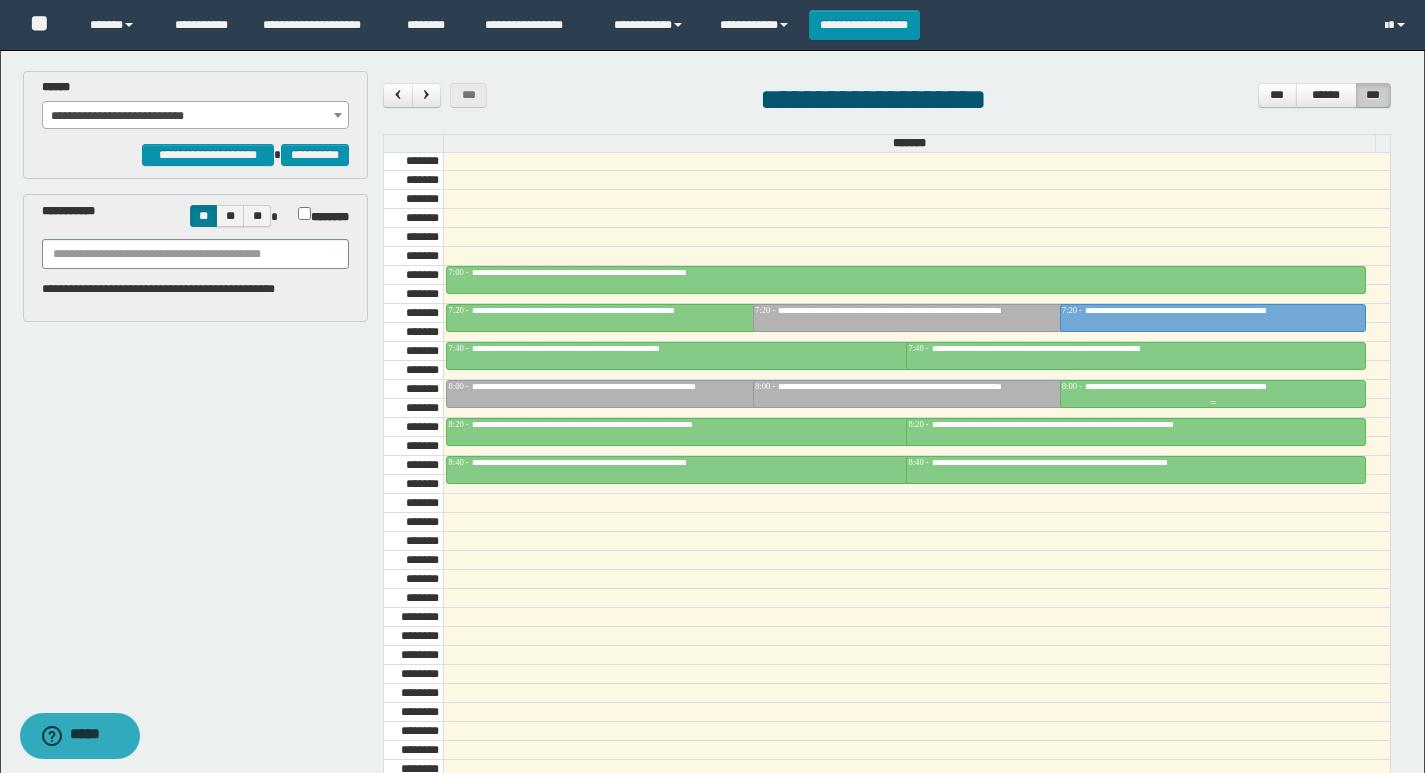 click on "**********" at bounding box center [1213, 387] 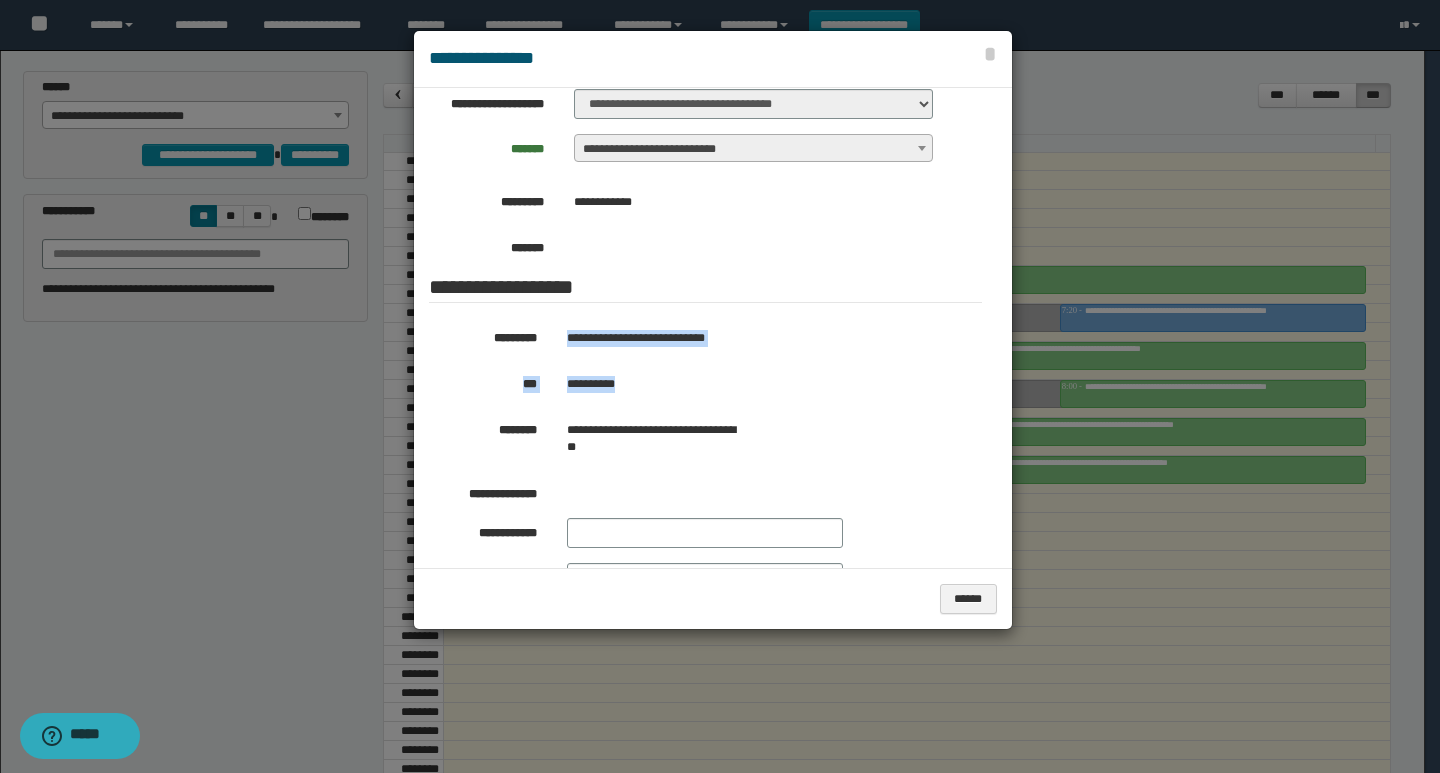 drag, startPoint x: 615, startPoint y: 380, endPoint x: 559, endPoint y: 321, distance: 81.34495 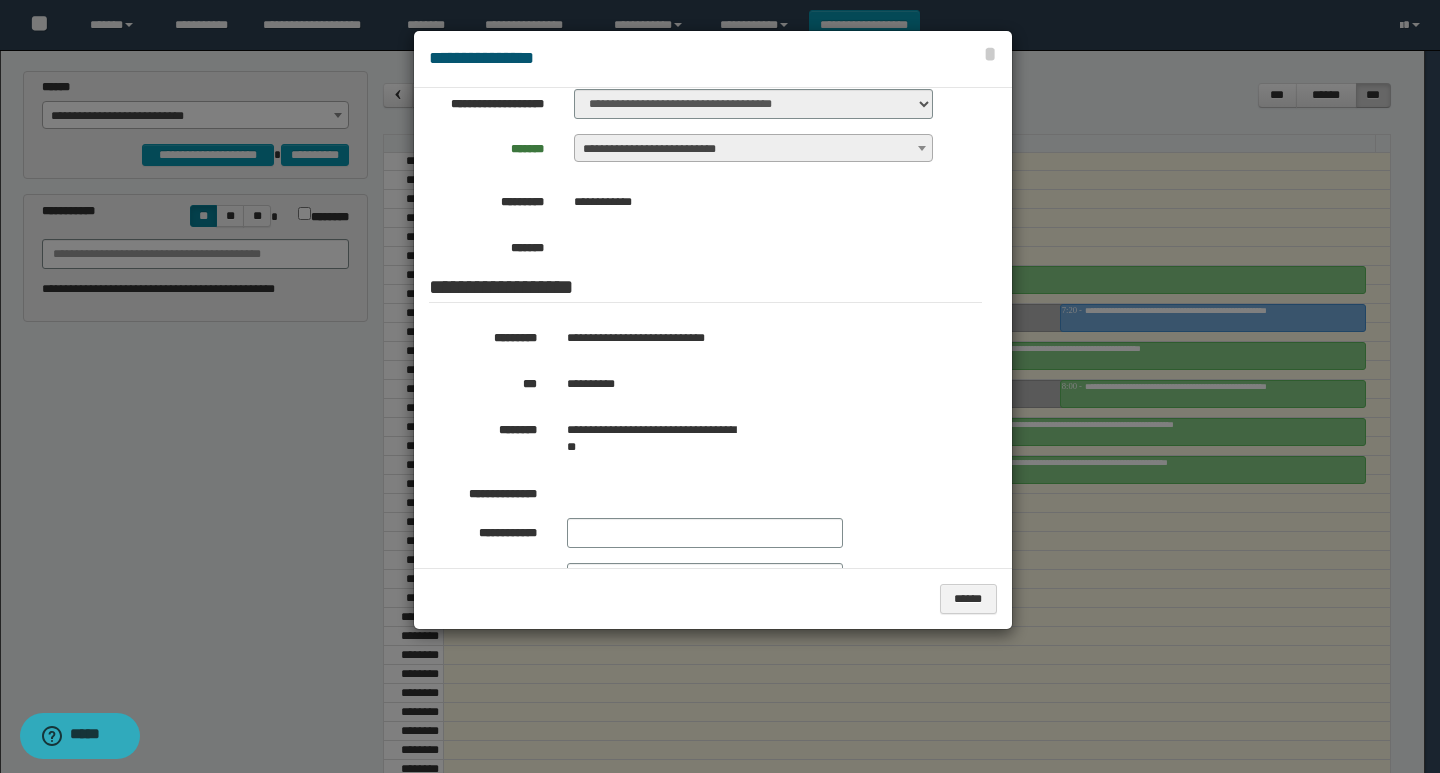 click at bounding box center [720, 386] 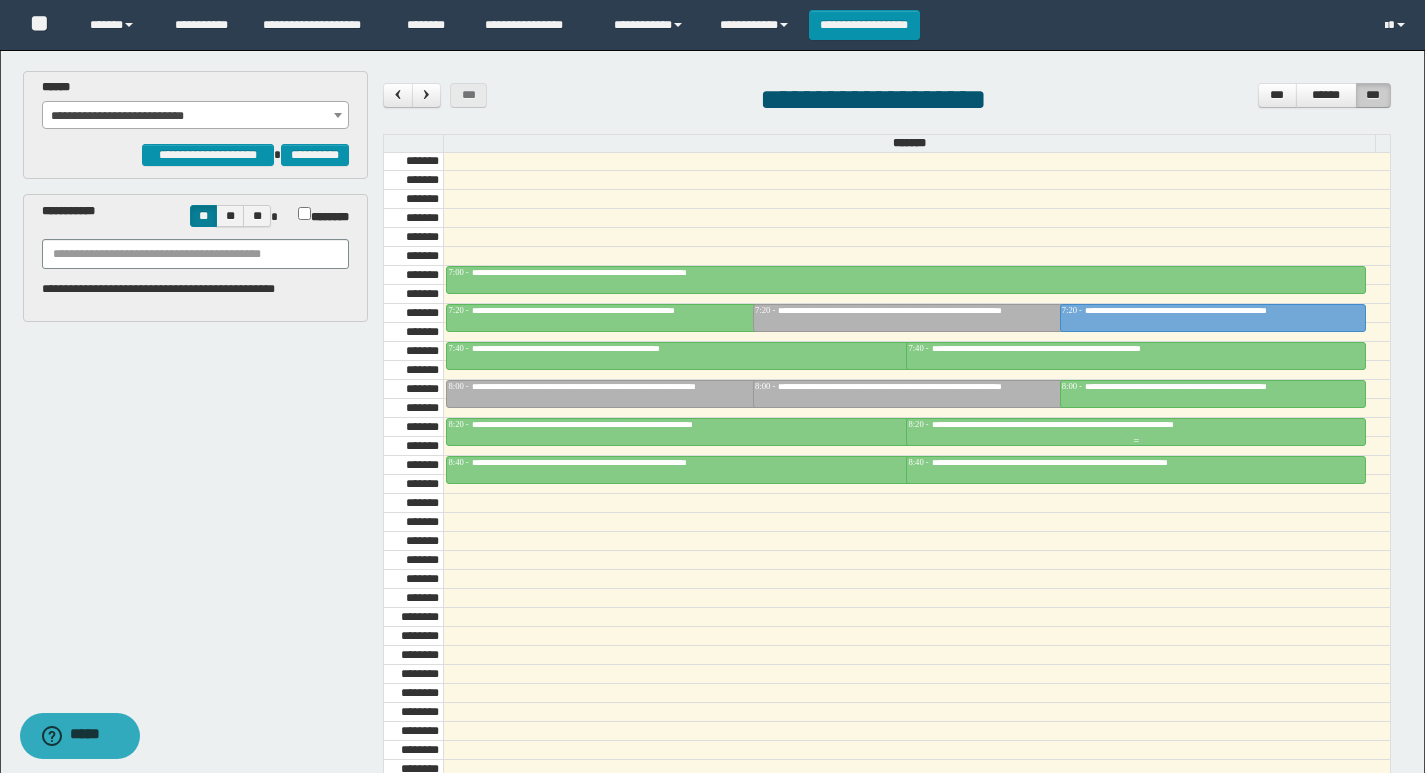 click at bounding box center (1136, 441) 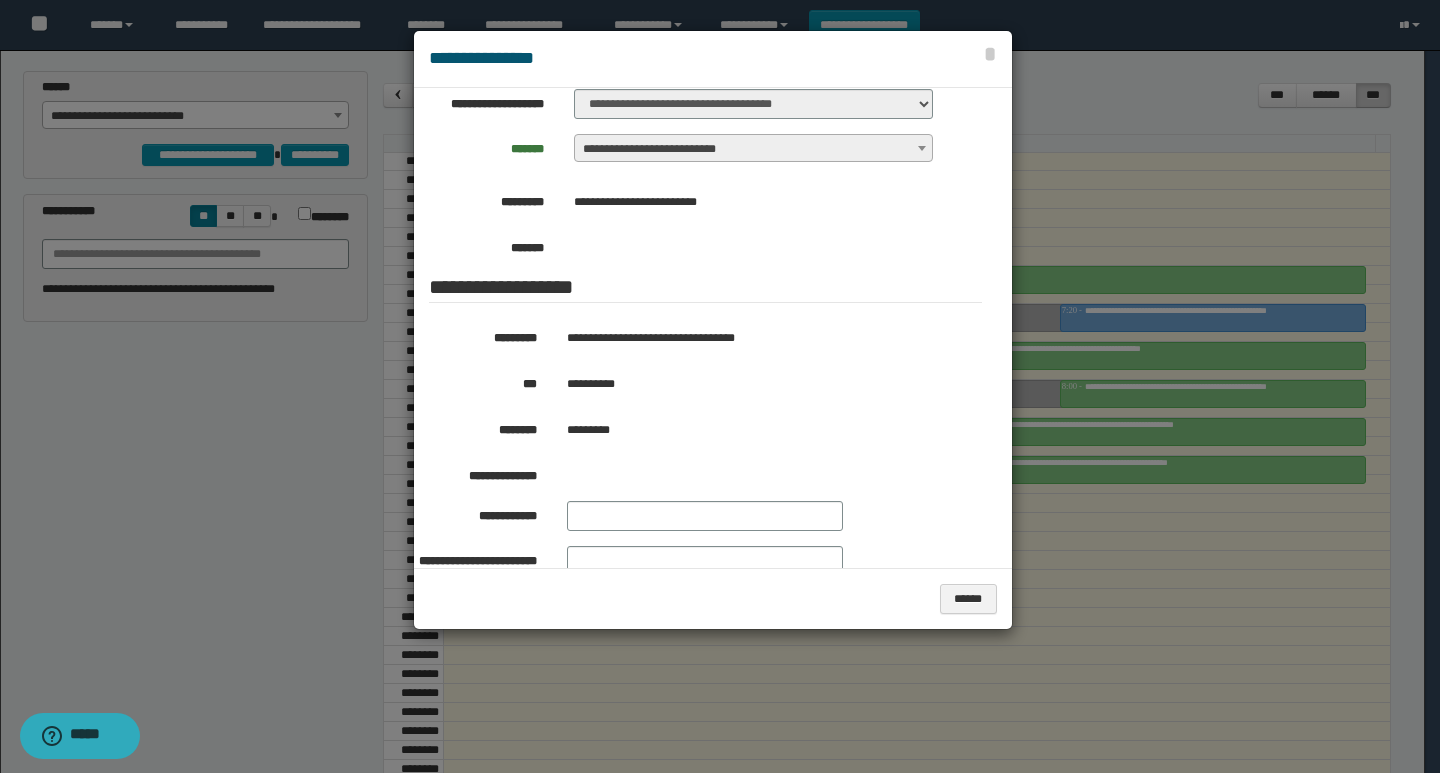 click at bounding box center (720, 386) 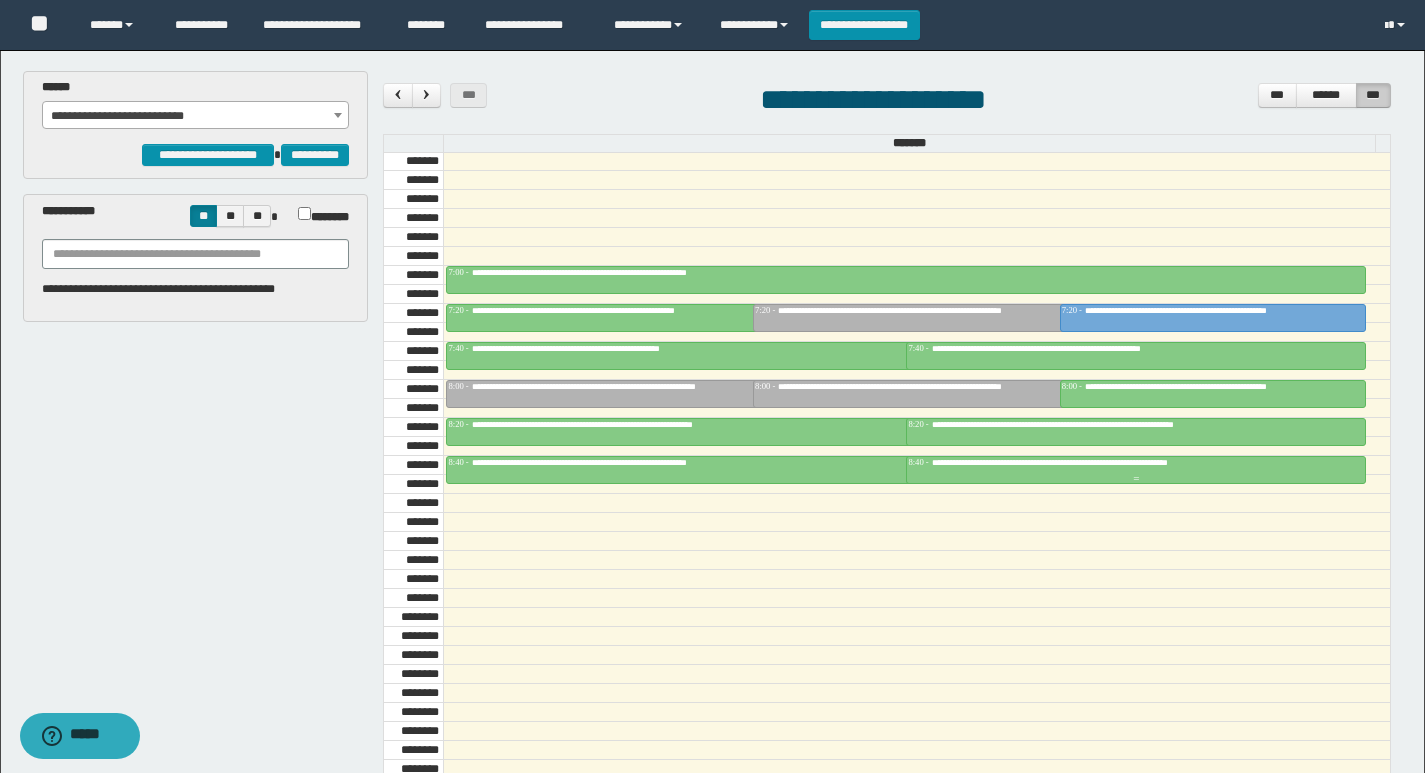 click on "**********" at bounding box center (1114, 462) 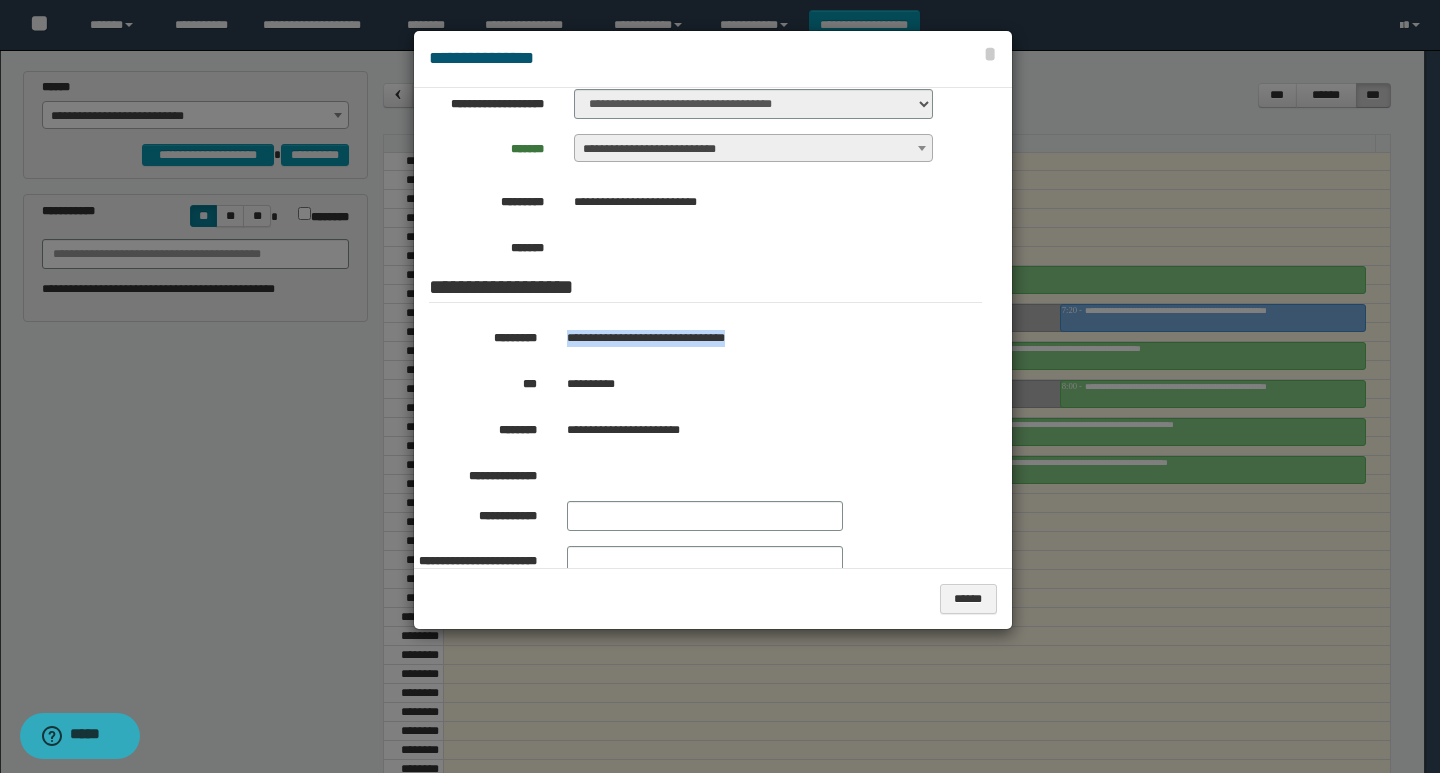 drag, startPoint x: 833, startPoint y: 341, endPoint x: 564, endPoint y: 335, distance: 269.0669 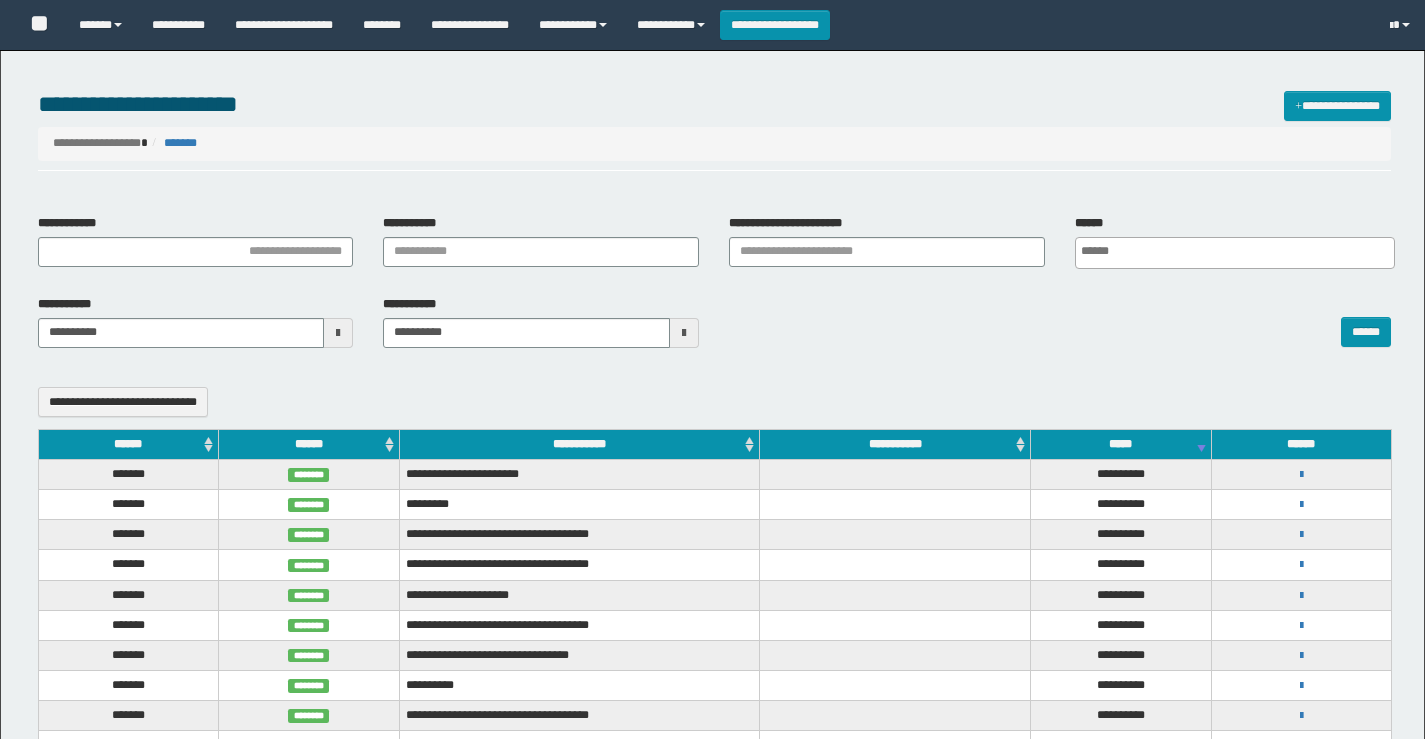 select 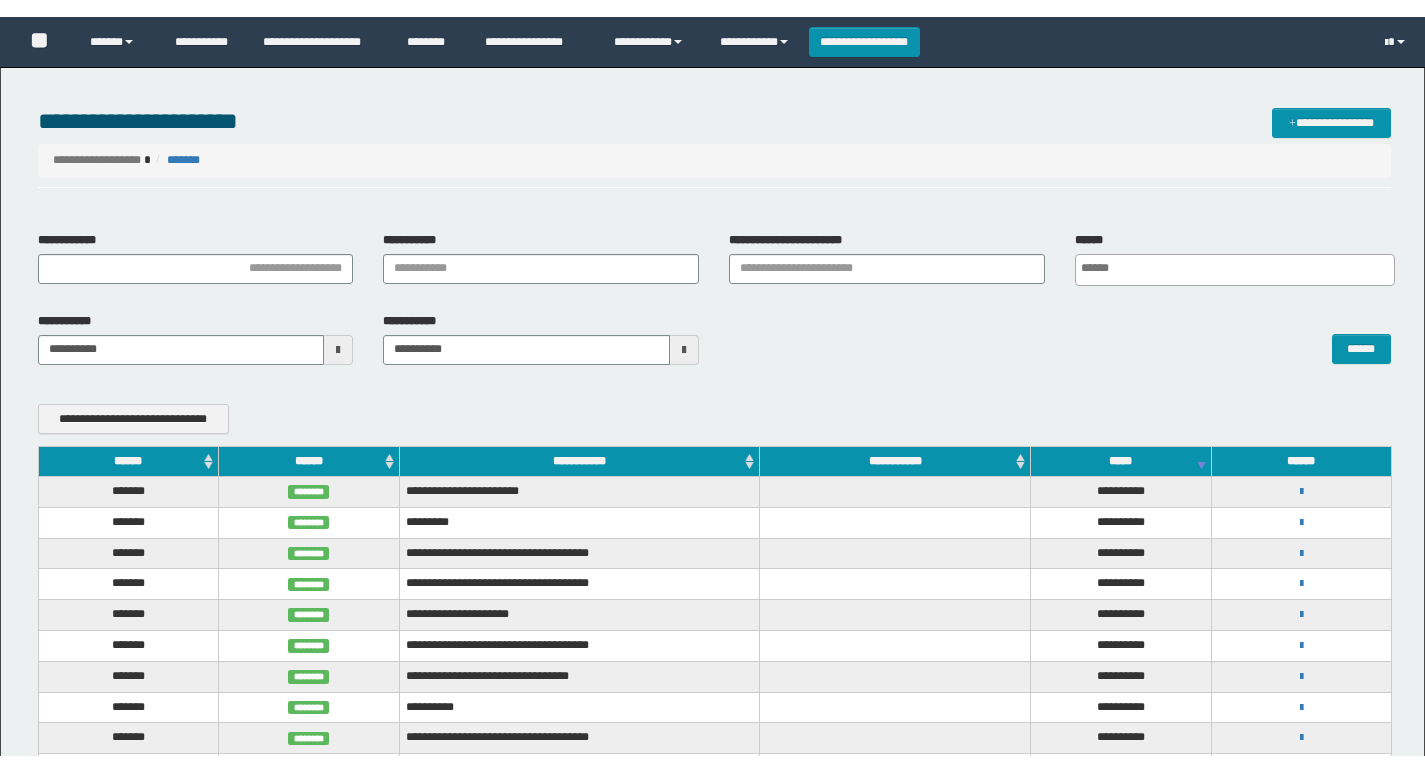 scroll, scrollTop: 0, scrollLeft: 0, axis: both 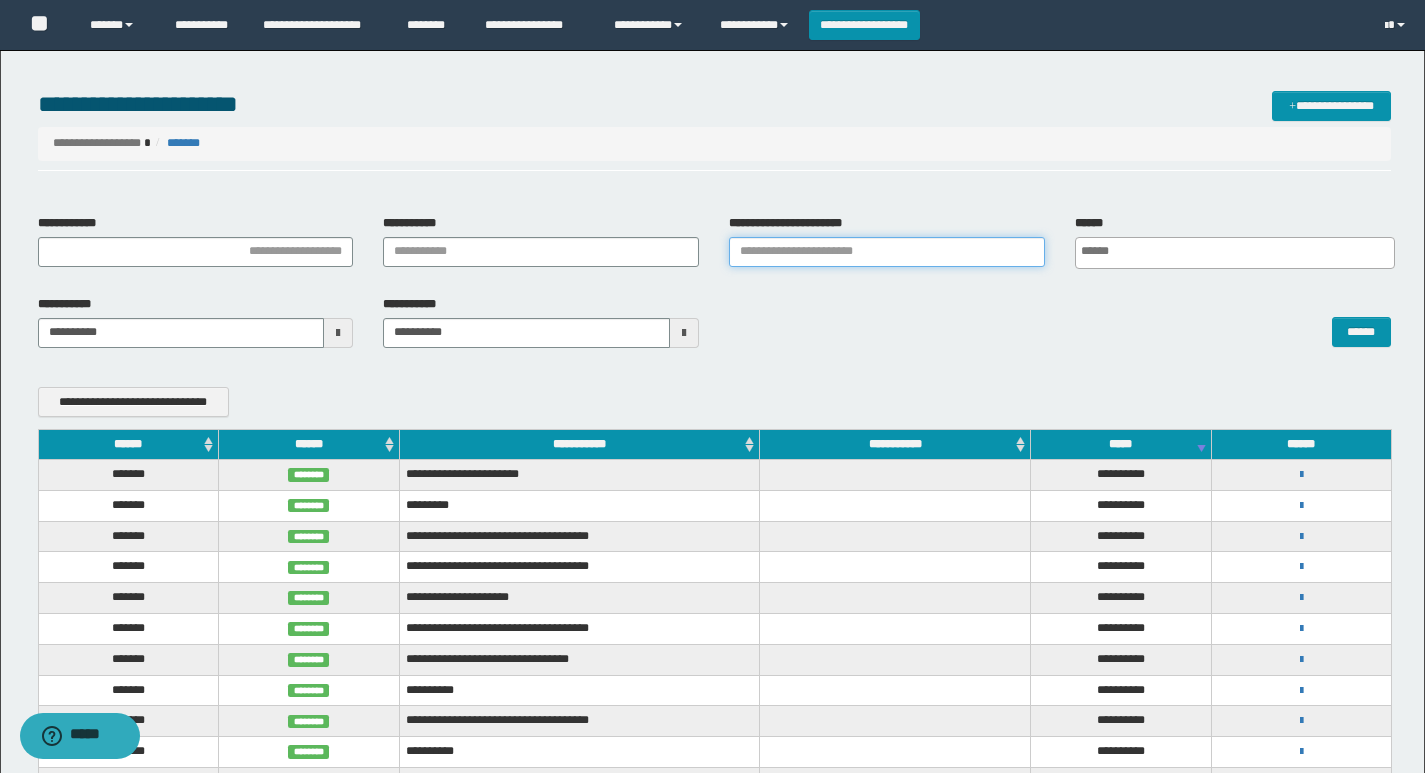 click on "**********" at bounding box center [887, 252] 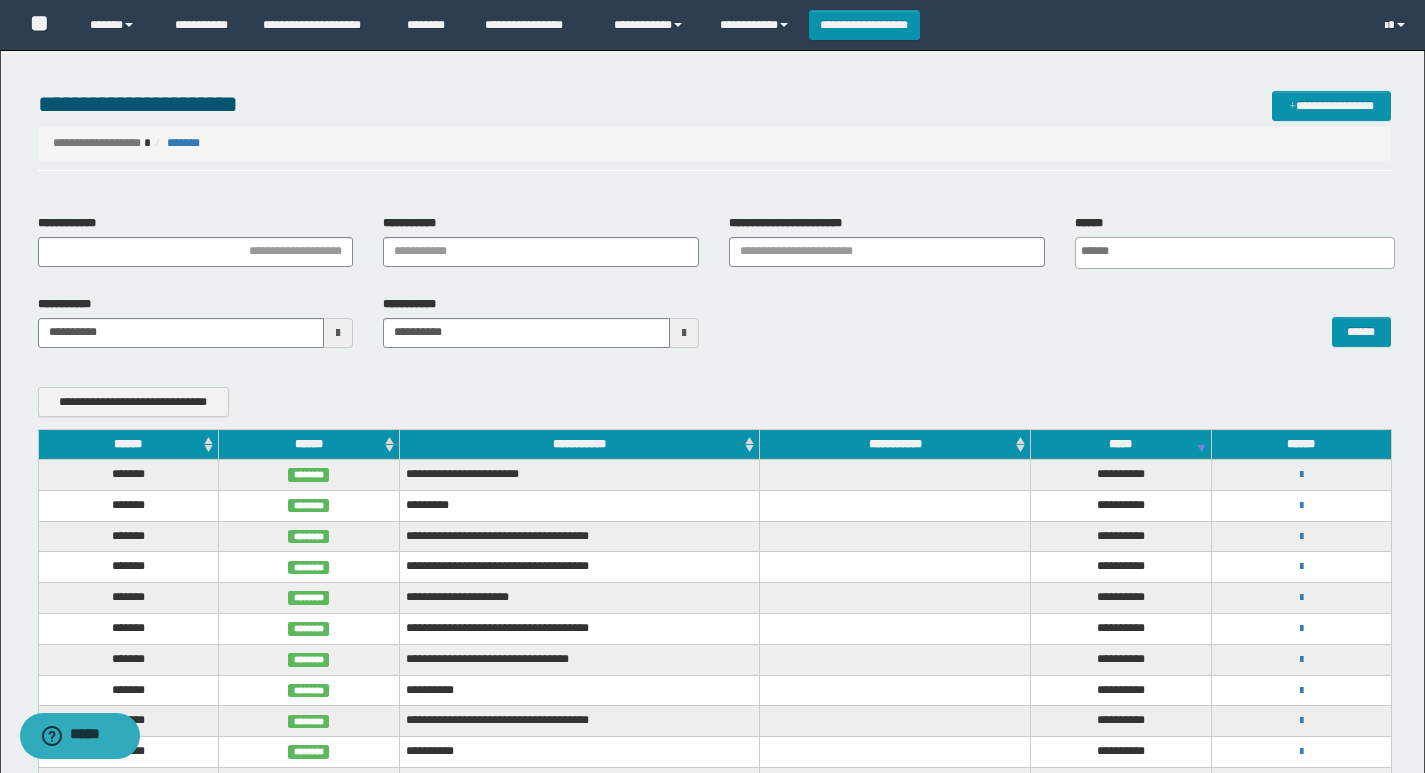 click on "**********" at bounding box center [1301, 536] 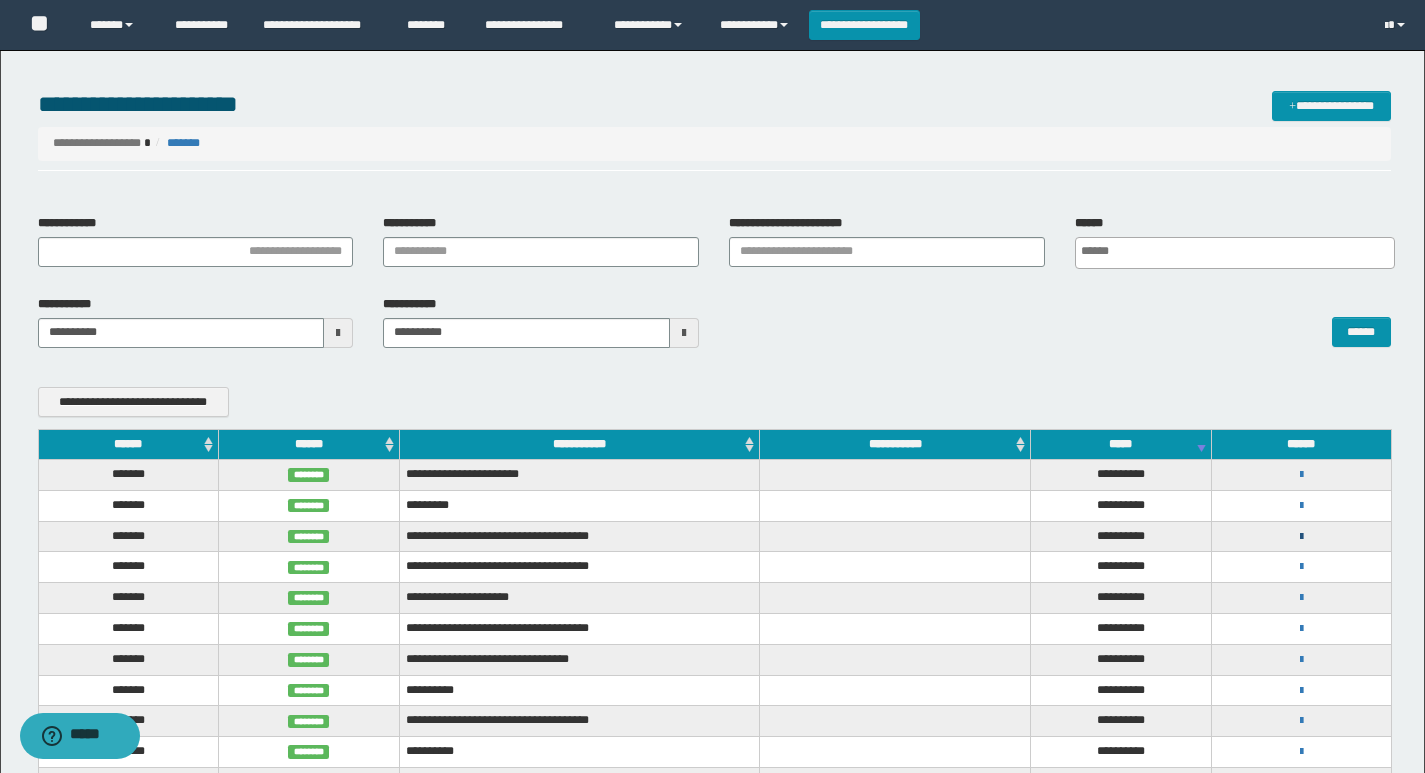 click at bounding box center (1301, 537) 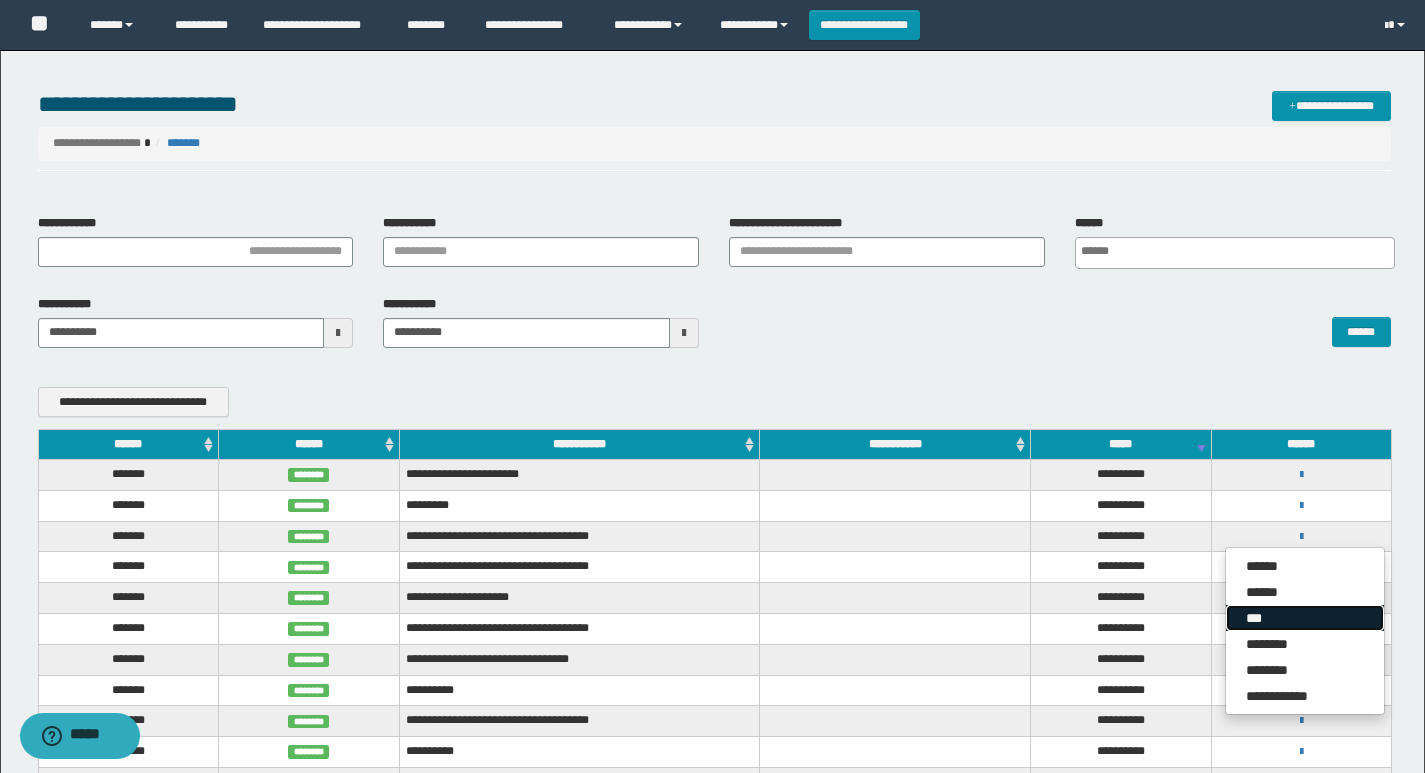 click on "***" at bounding box center [1305, 618] 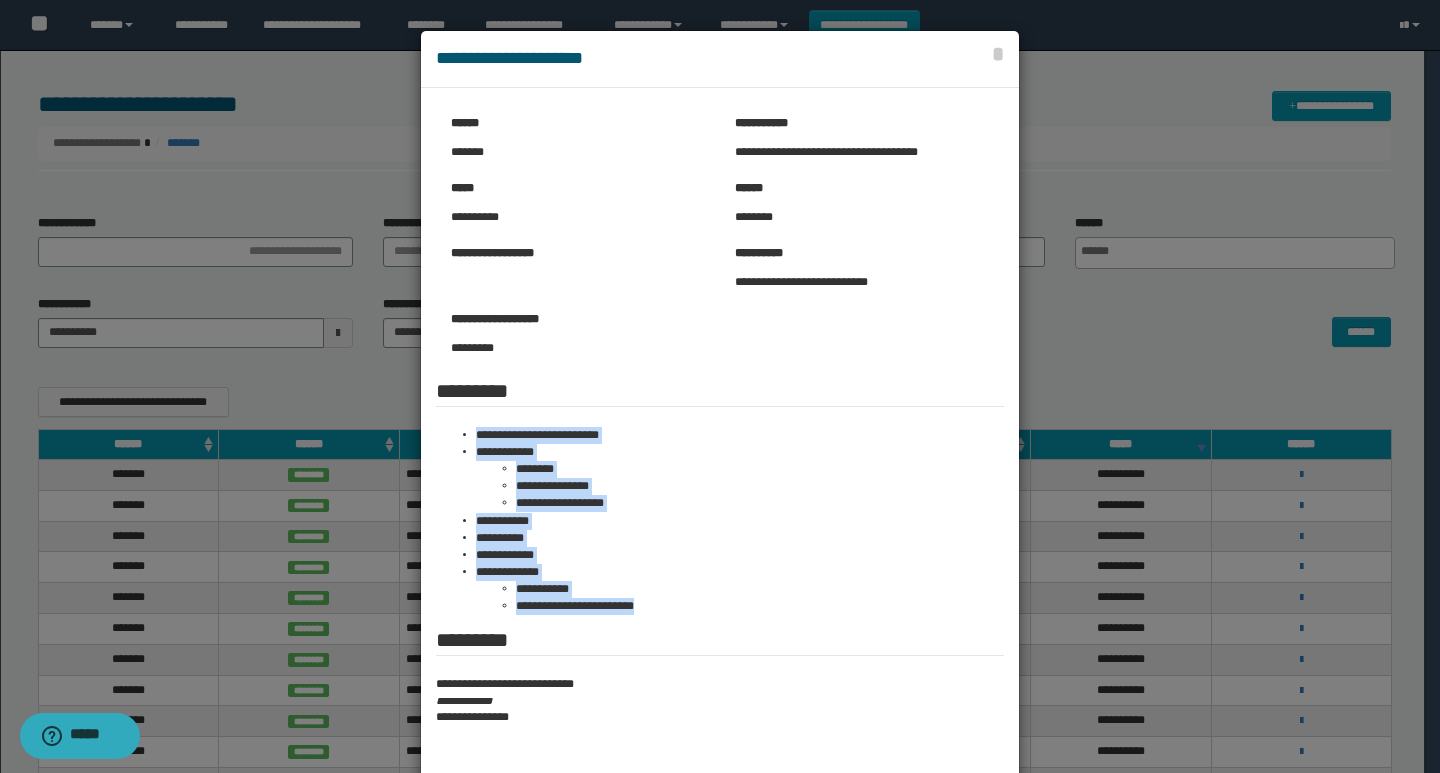 drag, startPoint x: 698, startPoint y: 607, endPoint x: 459, endPoint y: 427, distance: 299.2006 